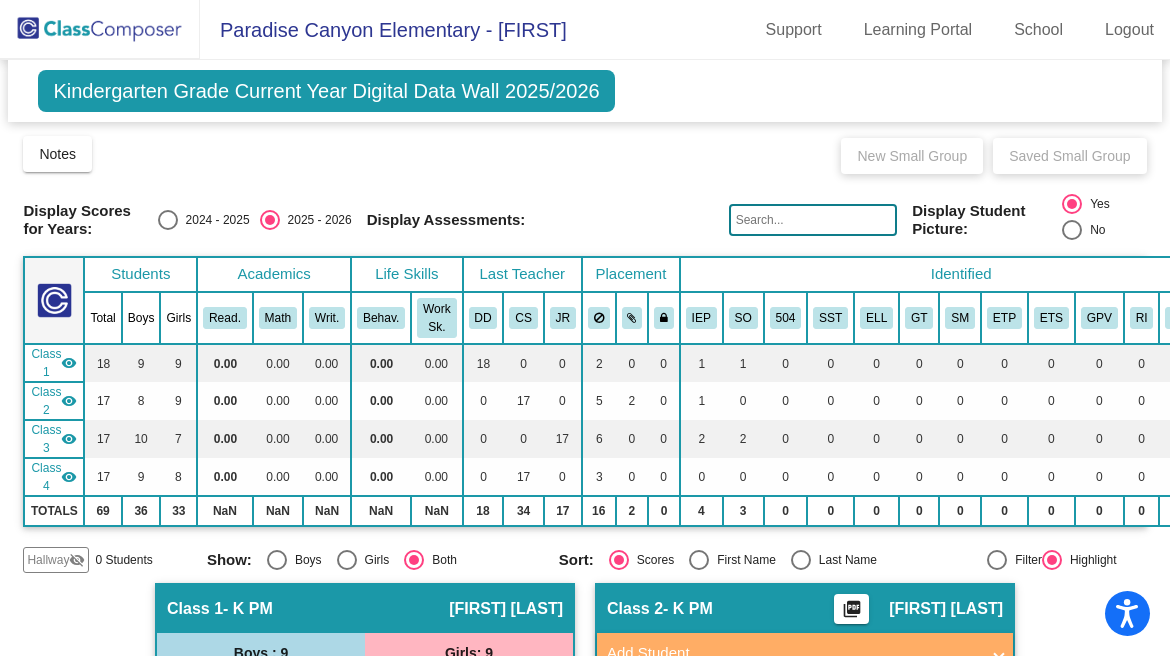 scroll, scrollTop: 0, scrollLeft: 0, axis: both 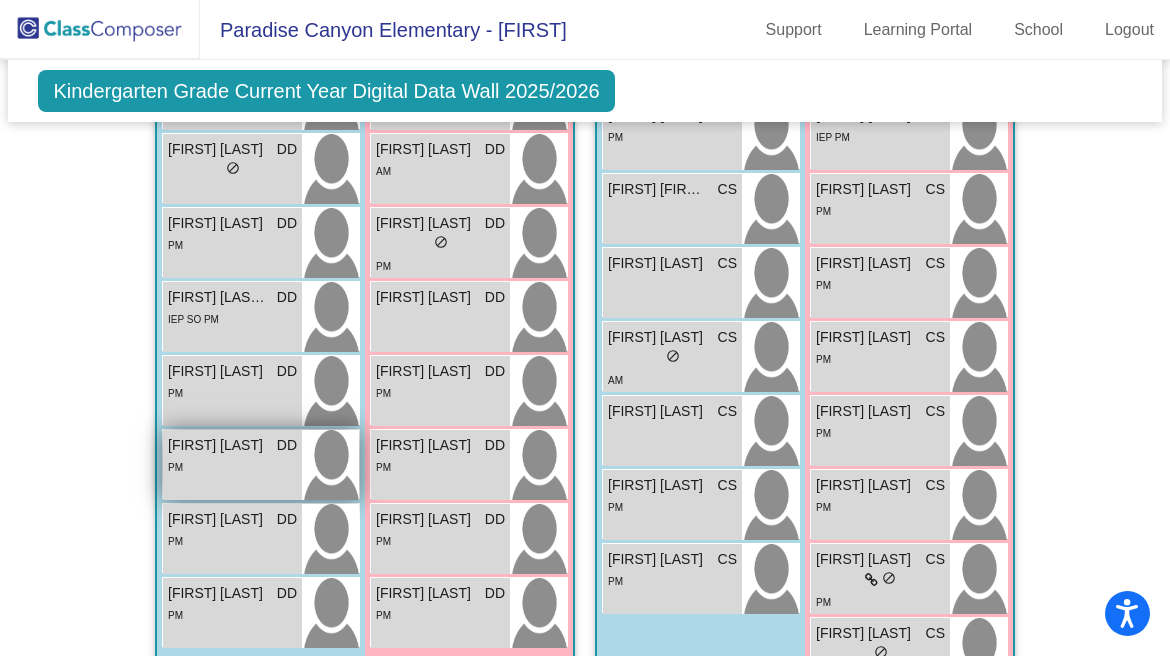 click on "PM" at bounding box center [232, 466] 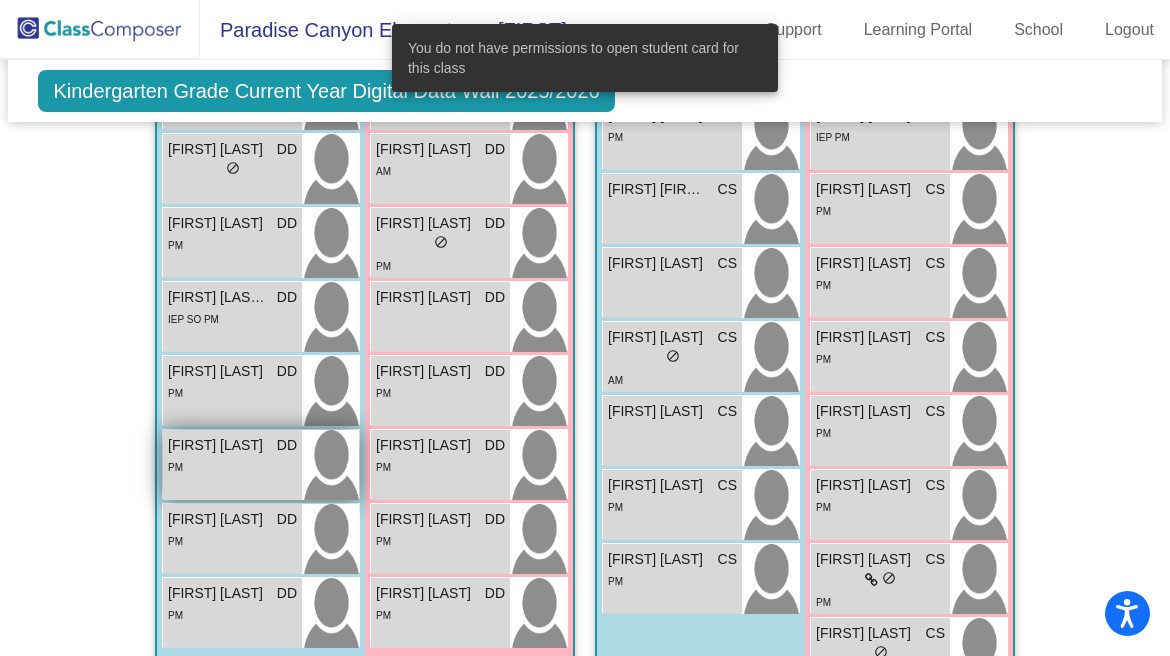 click on "PM" at bounding box center (232, 466) 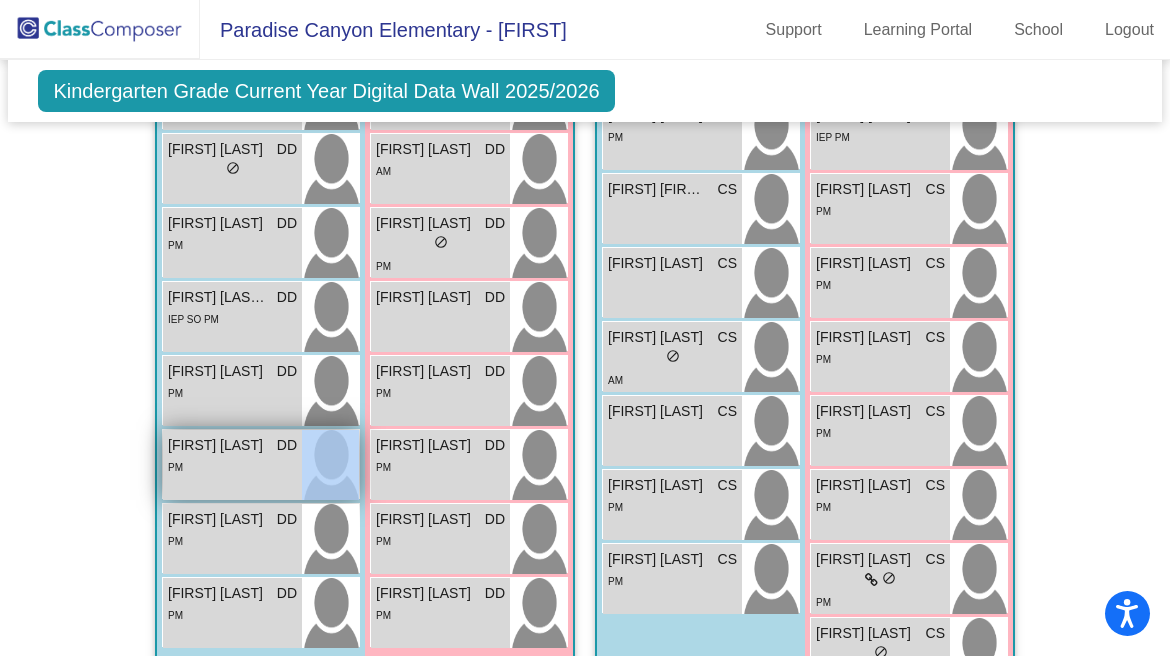 click on "PM" at bounding box center [232, 466] 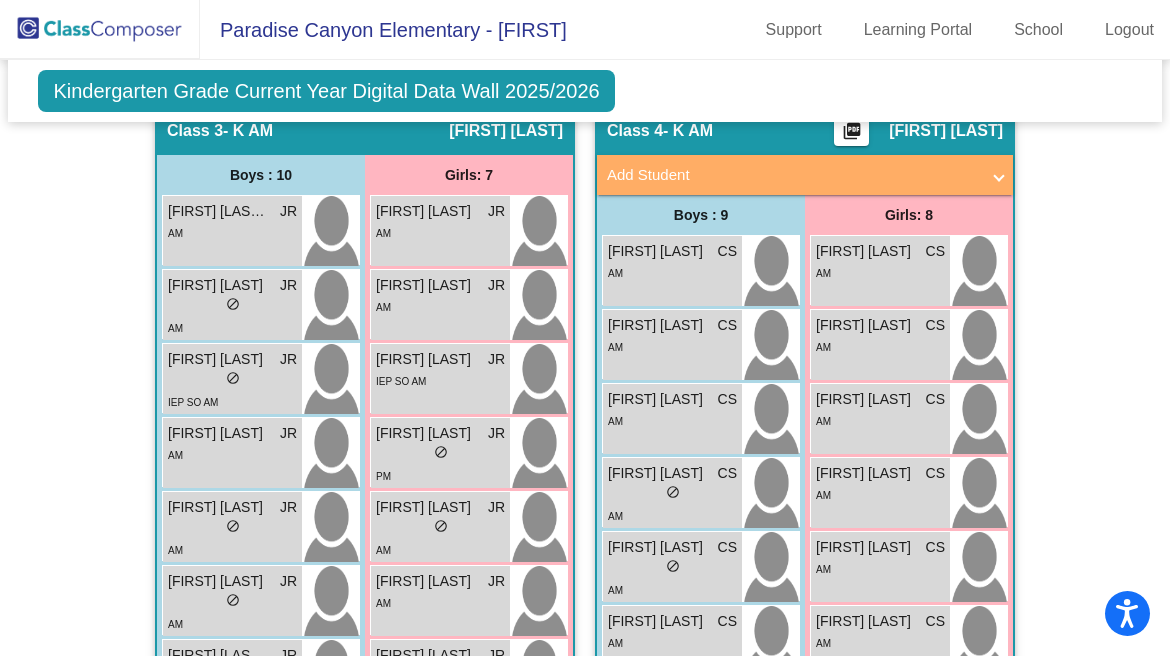 scroll, scrollTop: 1307, scrollLeft: 0, axis: vertical 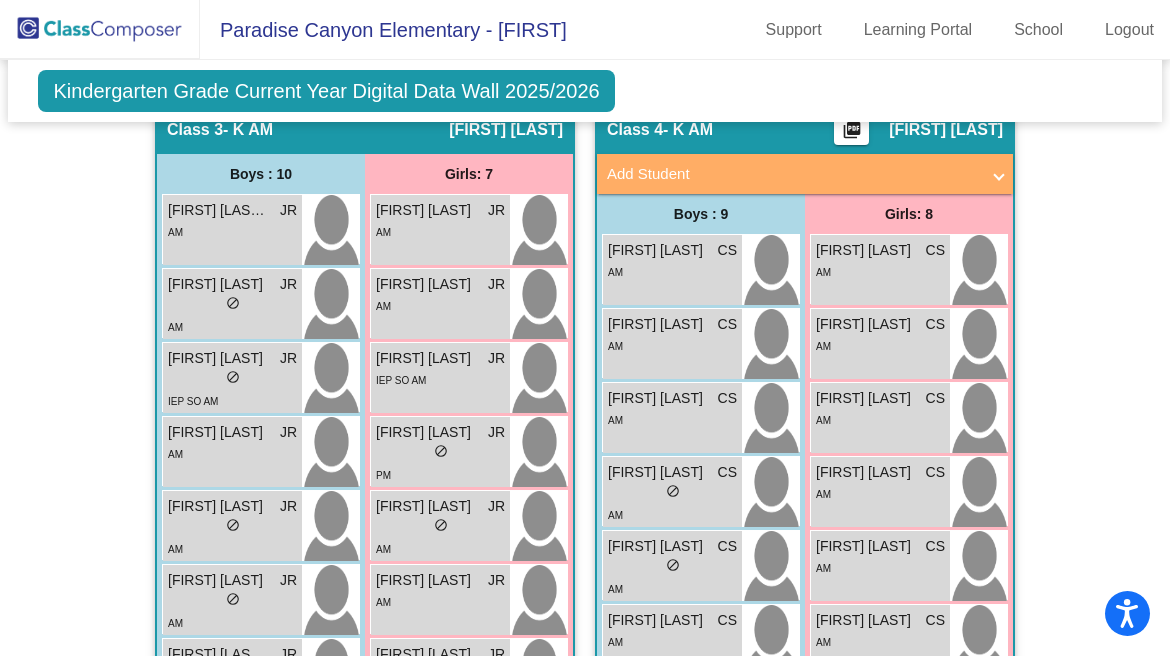 click on "Hallway   - Hallway Class  picture_as_pdf  Add Student  First Name Last Name Student Id  (Recommended)   Boy   Girl   Non Binary Add Close  Boys : 0    No Students   Girls: 0   No Students   Class 1   - K PM  picture_as_pdf [FIRST] [LAST]  Add Student  First Name Last Name Student Id  (Recommended)   Boy   Girl   Non Binary Add Close  Boys : 9  [FIRST] [LAST] DD lock do_not_disturb_alt PM [FIRST] [LAST] DD lock do_not_disturb_alt PM [FIRST] [LAST] DD lock do_not_disturb_alt PM [FIRST] [LAST] DD lock do_not_disturb_alt PM [FIRST] [LAST] DD lock do_not_disturb_alt PM [FIRST] [LAST] DD lock do_not_disturb_alt PM [FIRST] [LAST] DD lock do_not_disturb_alt PM Girls: 9 [FIRST] [LAST] DD lock do_not_disturb_alt PM [FIRST] [LAST] DD lock do_not_disturb_alt PM [FIRST] [LAST] DD lock do_not_disturb_alt AM [FIRST] [LAST] DD lock do_not_disturb_alt PM [FIRST] [LAST] DD lock do_not_disturb_alt PM [FIRST] [LAST] DD lock do_not_disturb_alt PM [FIRST] [LAST] DD lock do_not_disturb_alt" 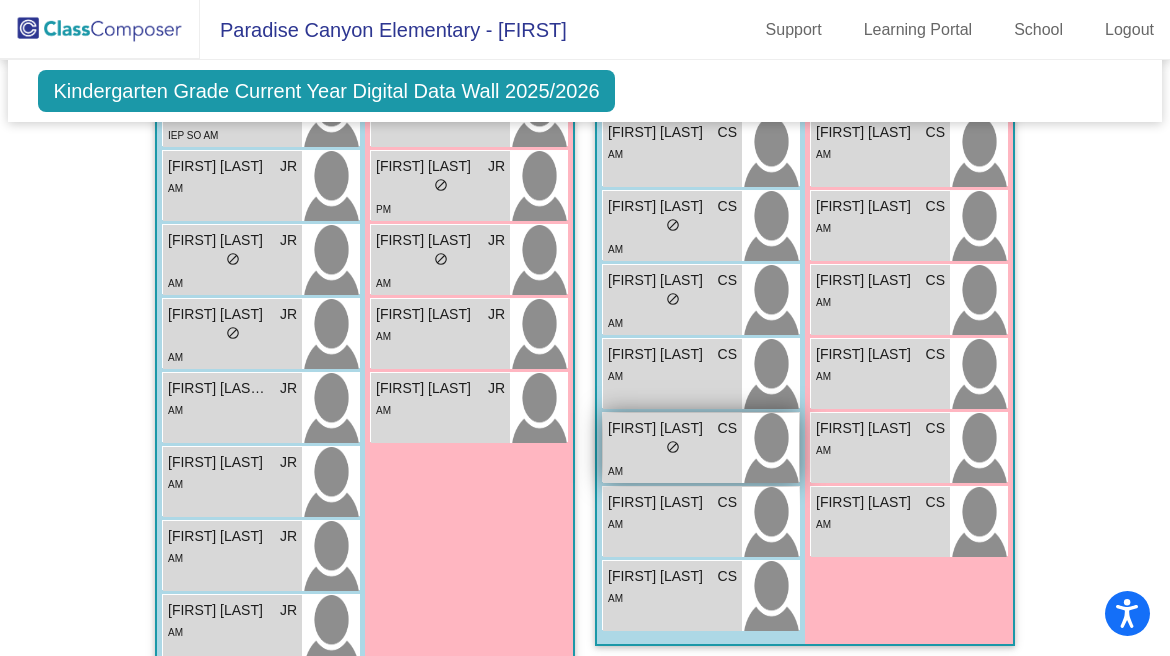 scroll, scrollTop: 1625, scrollLeft: 0, axis: vertical 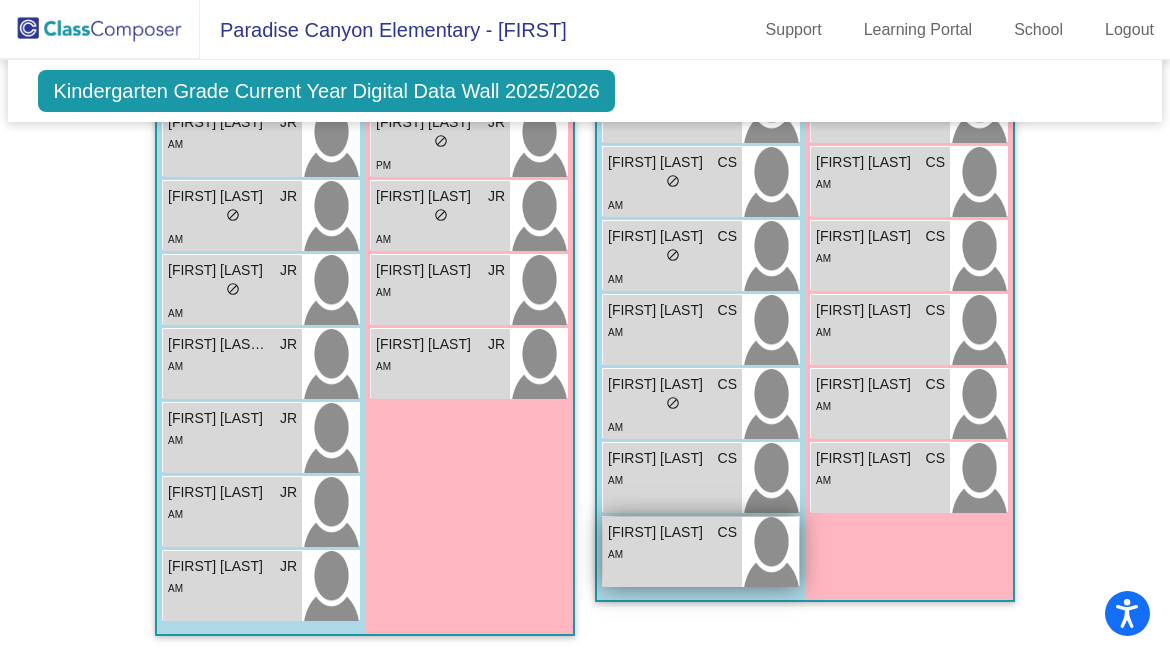 click on "[FIRST] [LAST]" at bounding box center (658, 532) 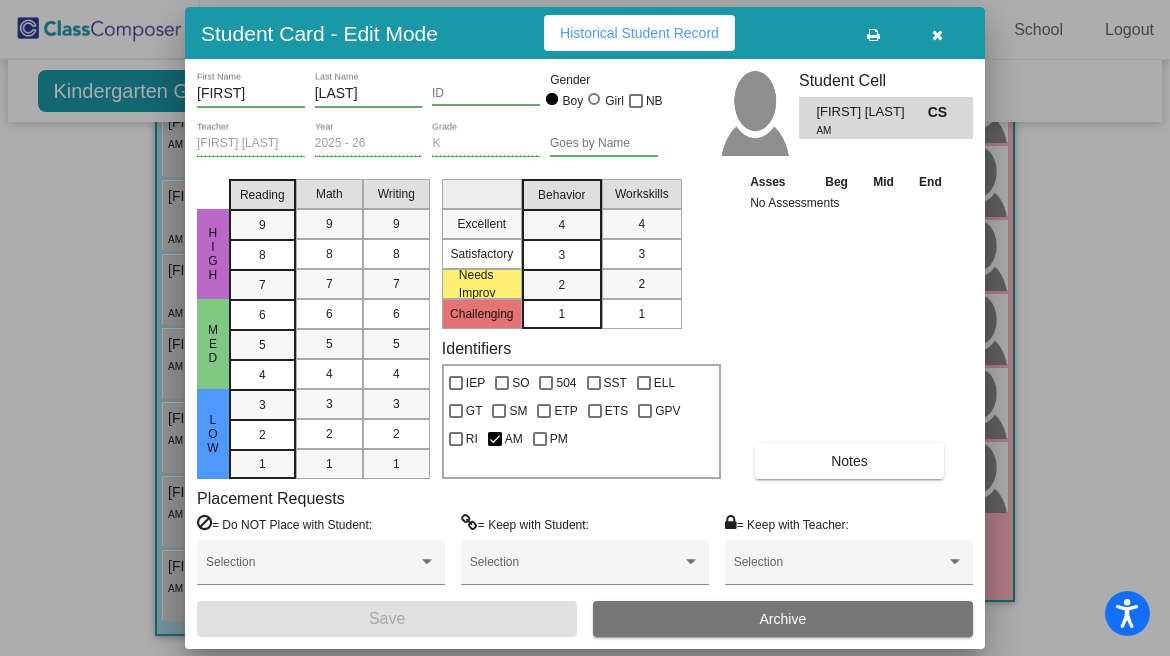 click on "Historical Student Record" at bounding box center (639, 33) 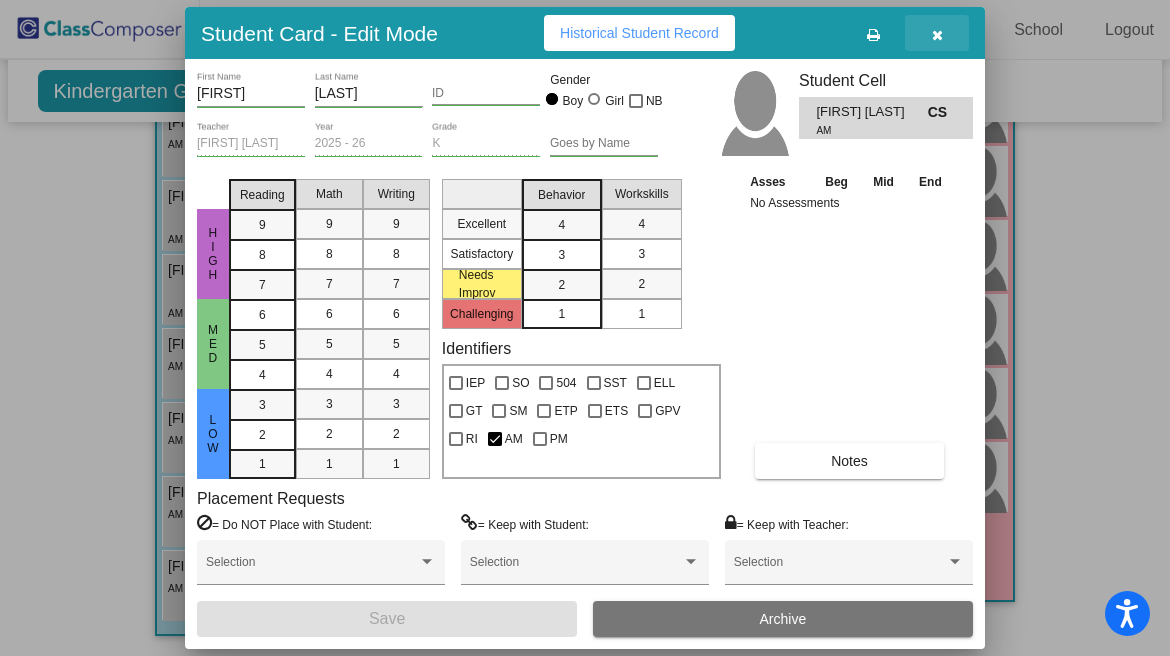 click at bounding box center (937, 35) 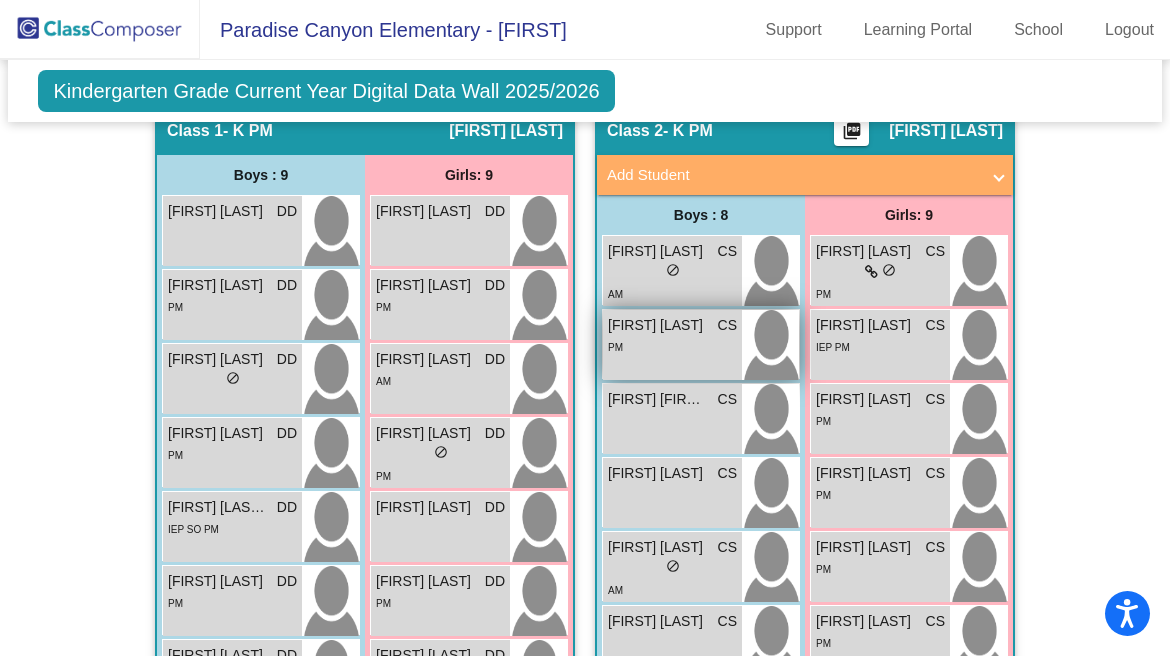 scroll, scrollTop: 483, scrollLeft: 0, axis: vertical 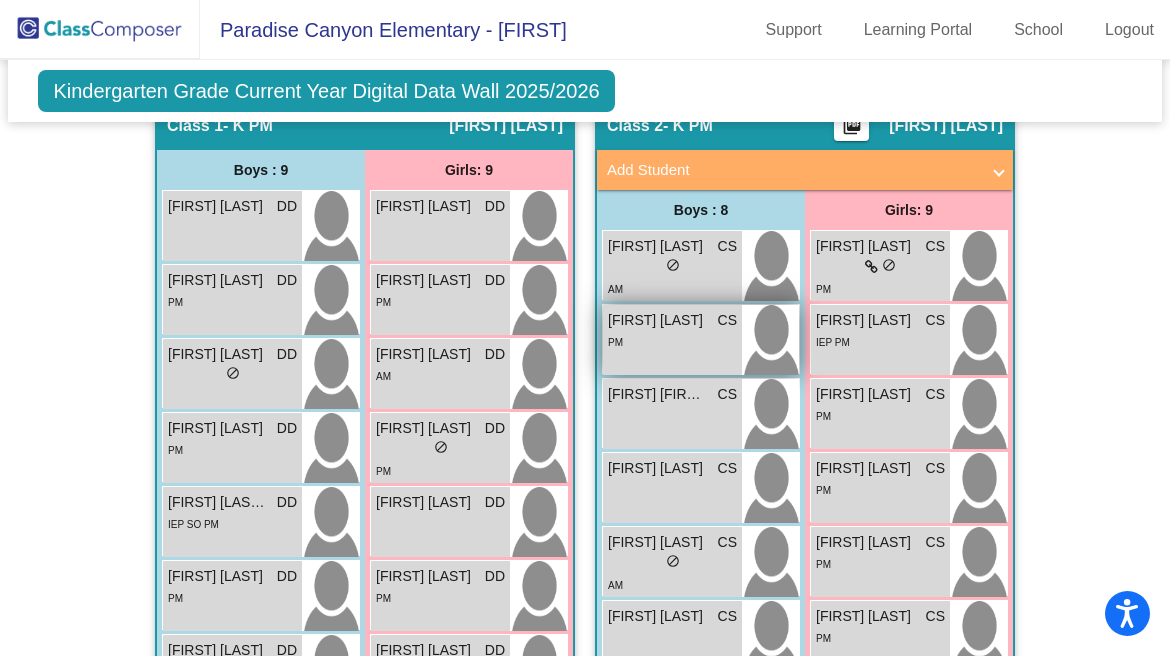 click on "PM" at bounding box center (672, 341) 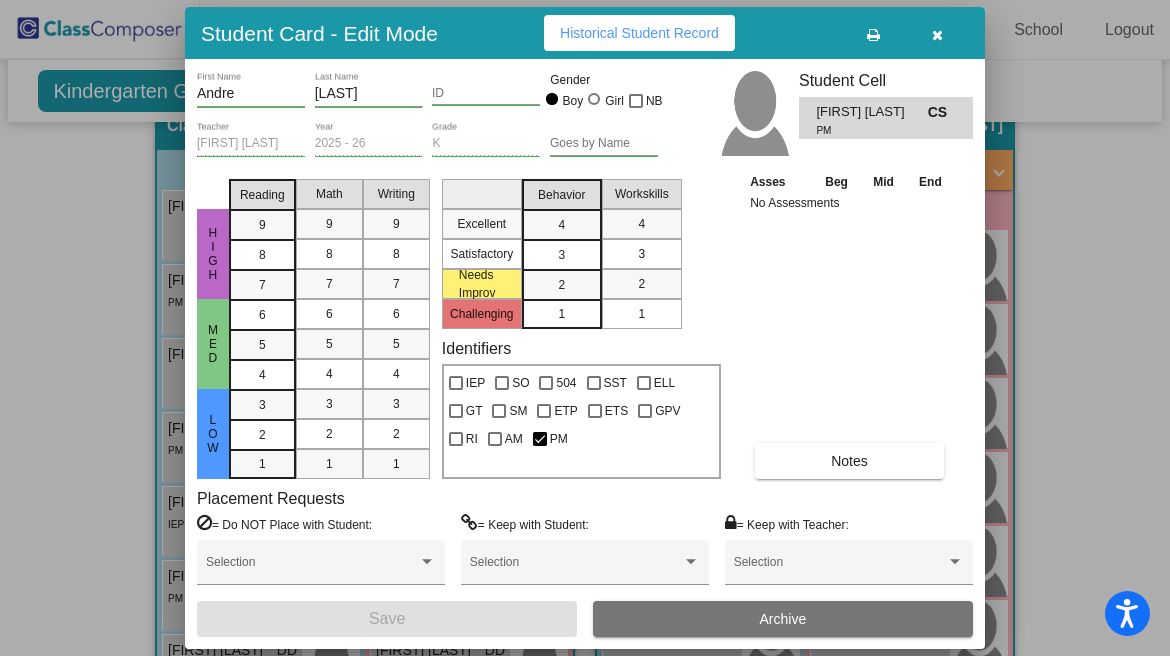 click at bounding box center [937, 35] 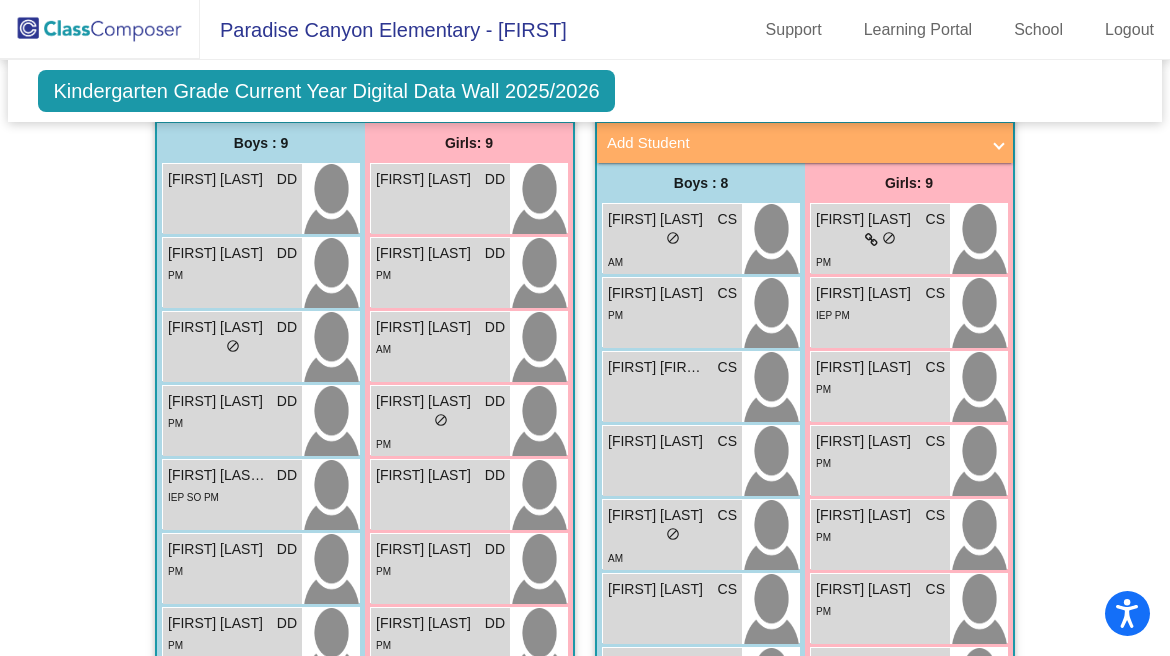 scroll, scrollTop: 509, scrollLeft: 0, axis: vertical 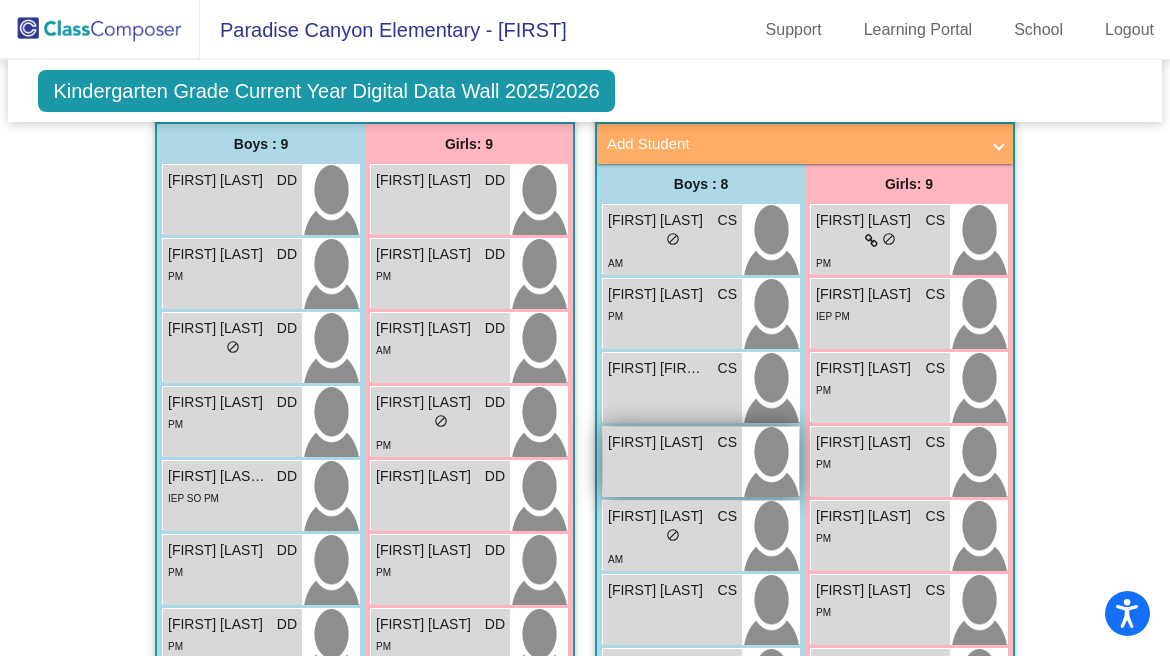 click on "[FIRST] [LAST] CS lock do_not_disturb_alt" at bounding box center (672, 462) 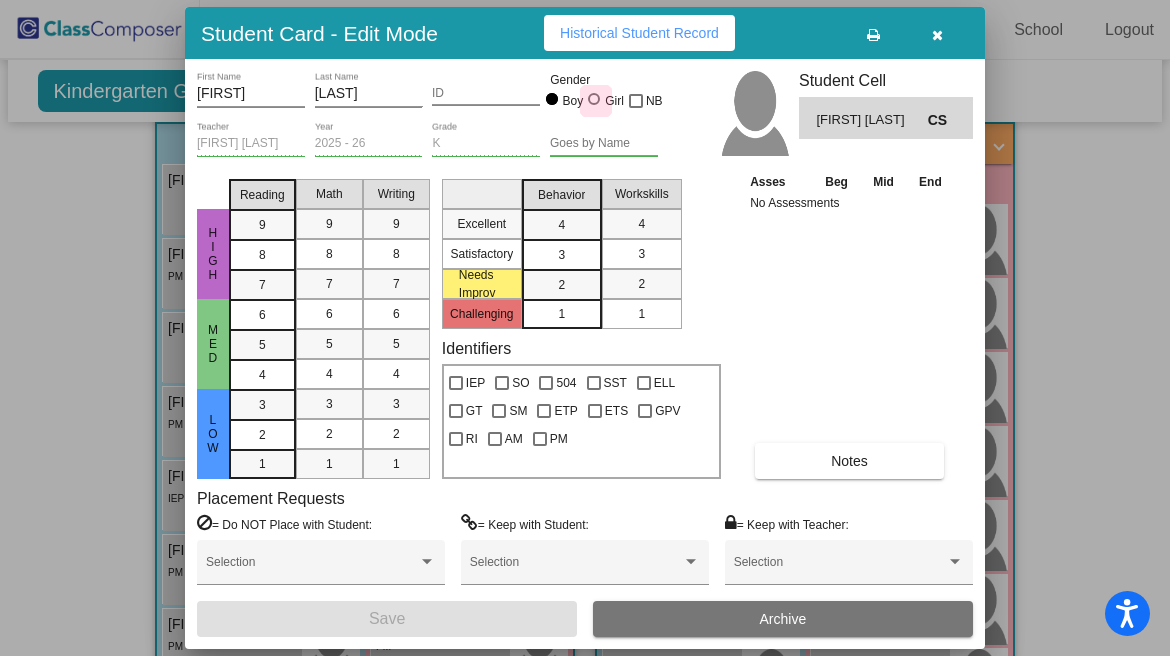 click at bounding box center [594, 99] 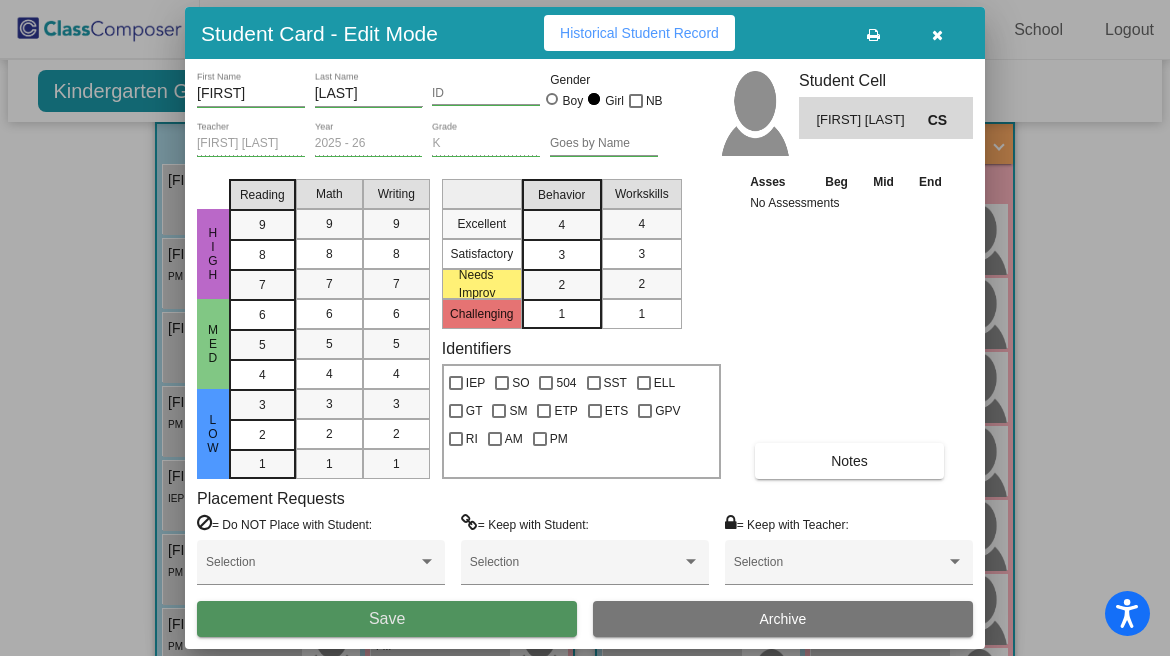 click on "Save" at bounding box center (387, 618) 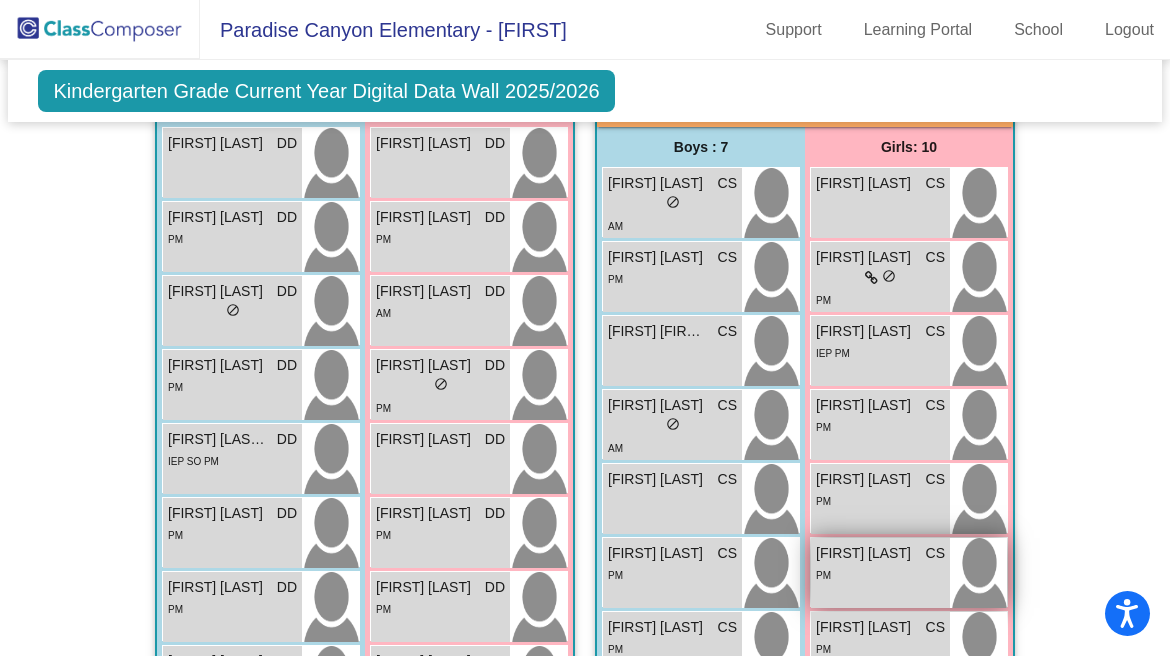 scroll, scrollTop: 527, scrollLeft: 0, axis: vertical 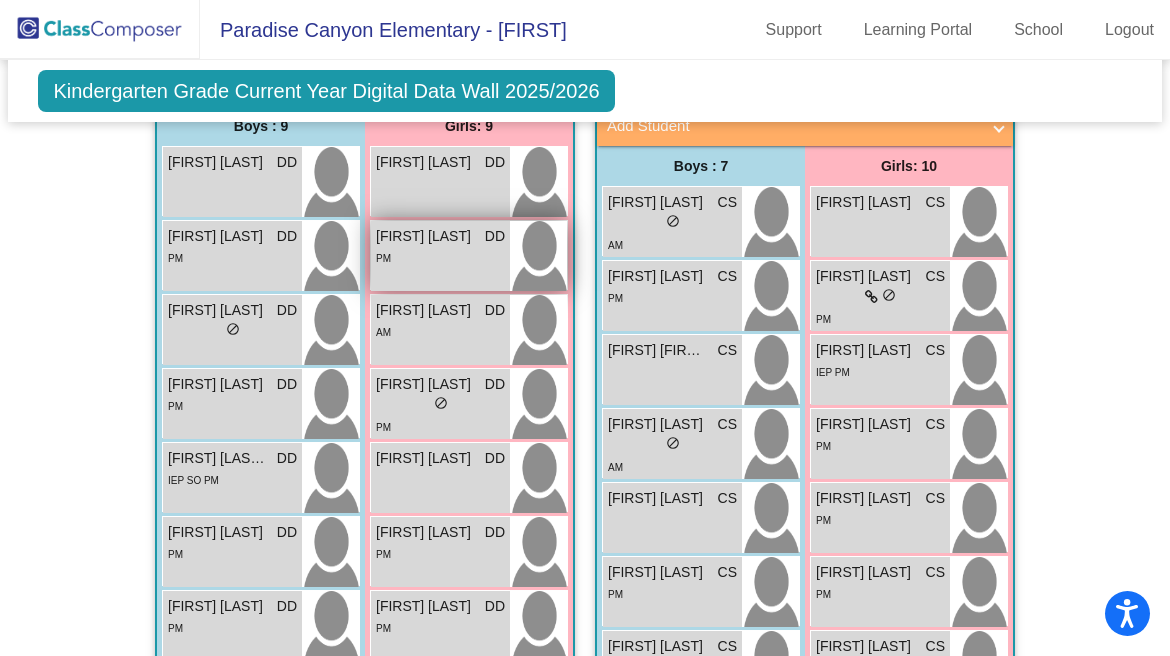 click on "PM" at bounding box center [440, 257] 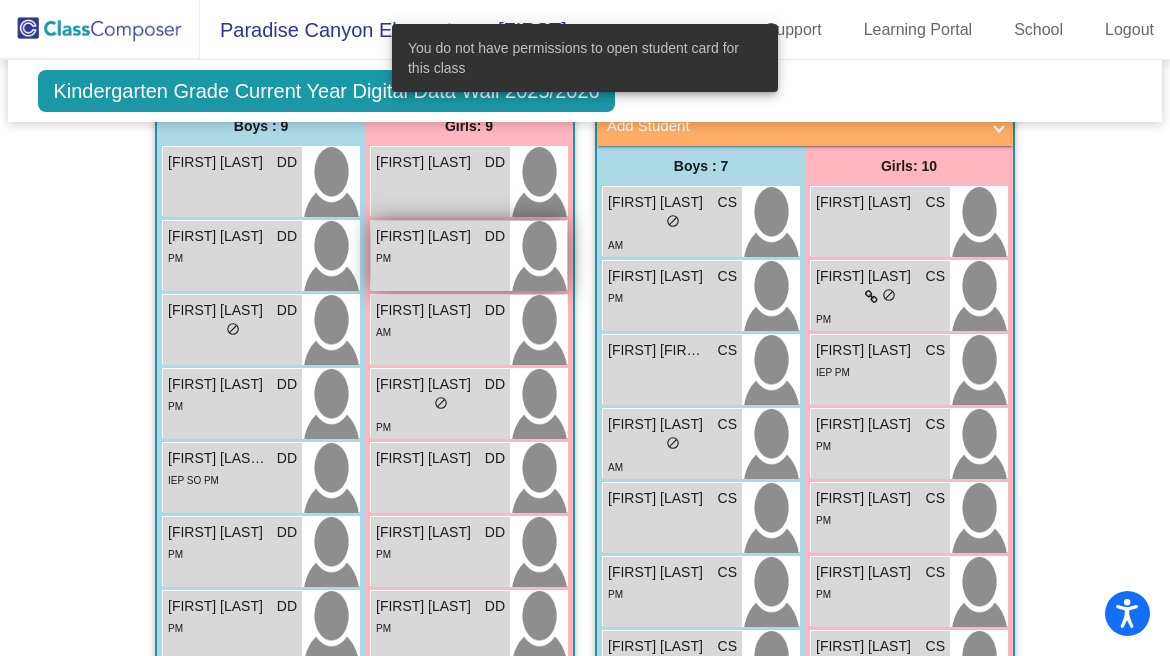 click on "PM" at bounding box center (440, 257) 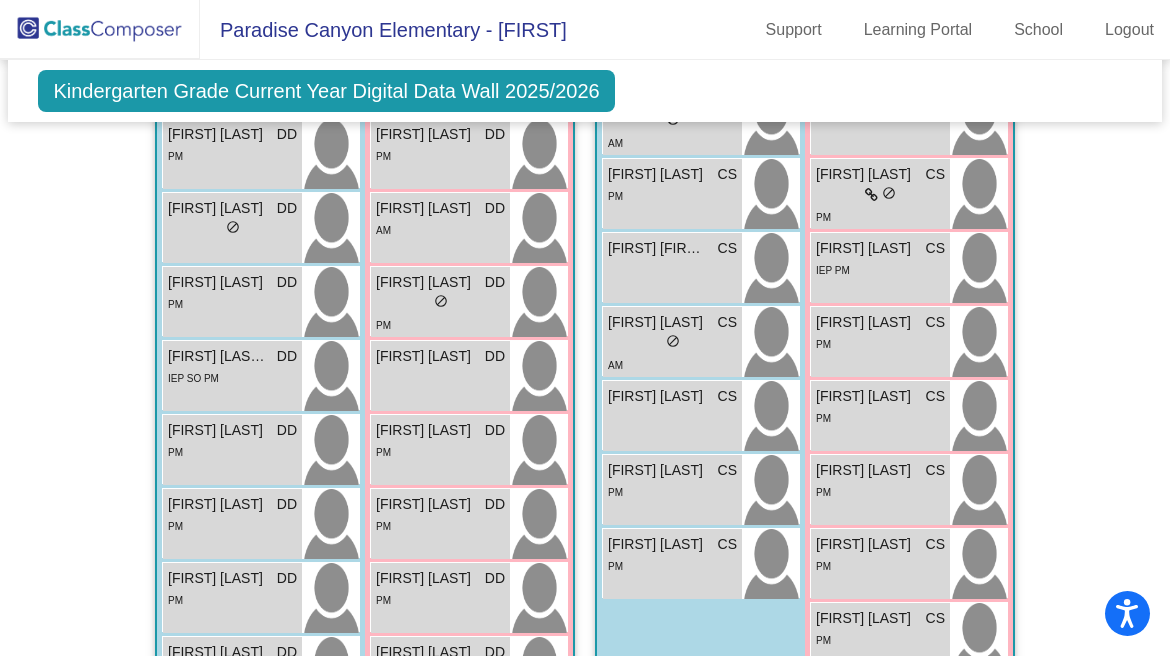 scroll, scrollTop: 626, scrollLeft: 0, axis: vertical 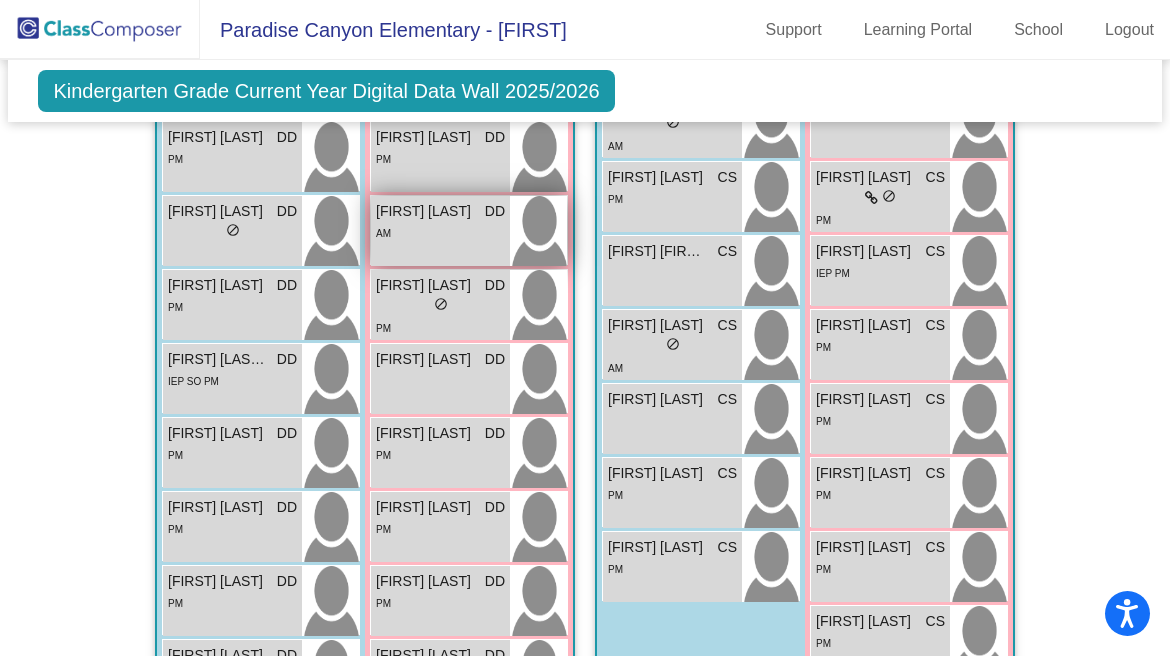 drag, startPoint x: 835, startPoint y: 522, endPoint x: 481, endPoint y: 241, distance: 451.97012 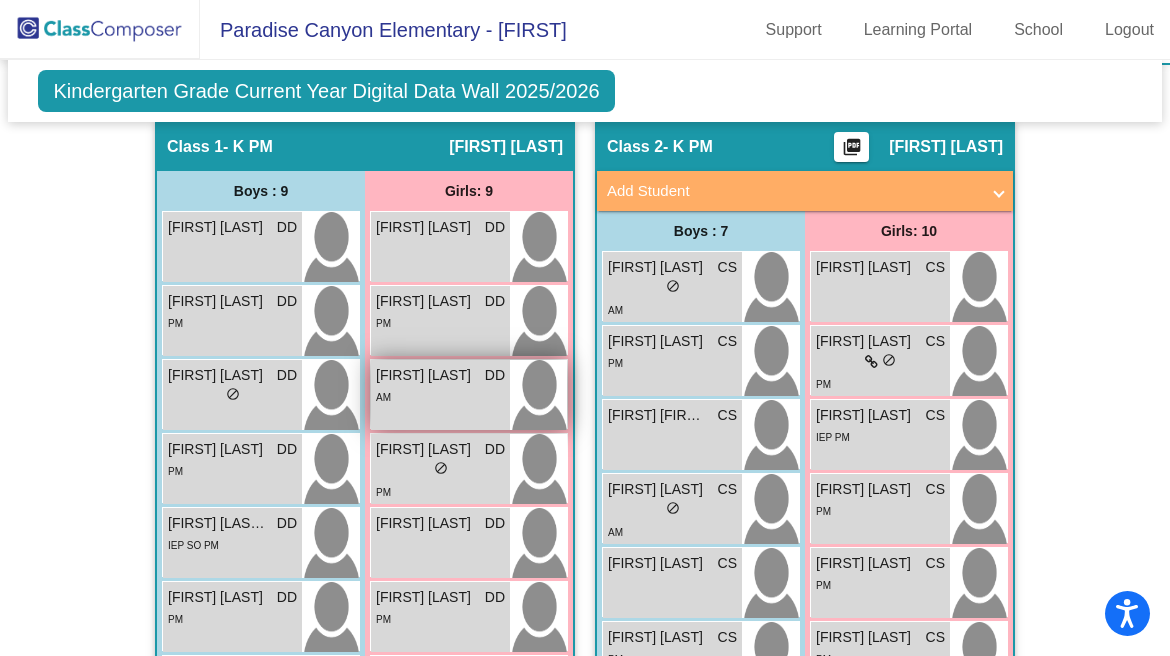 scroll, scrollTop: 472, scrollLeft: 0, axis: vertical 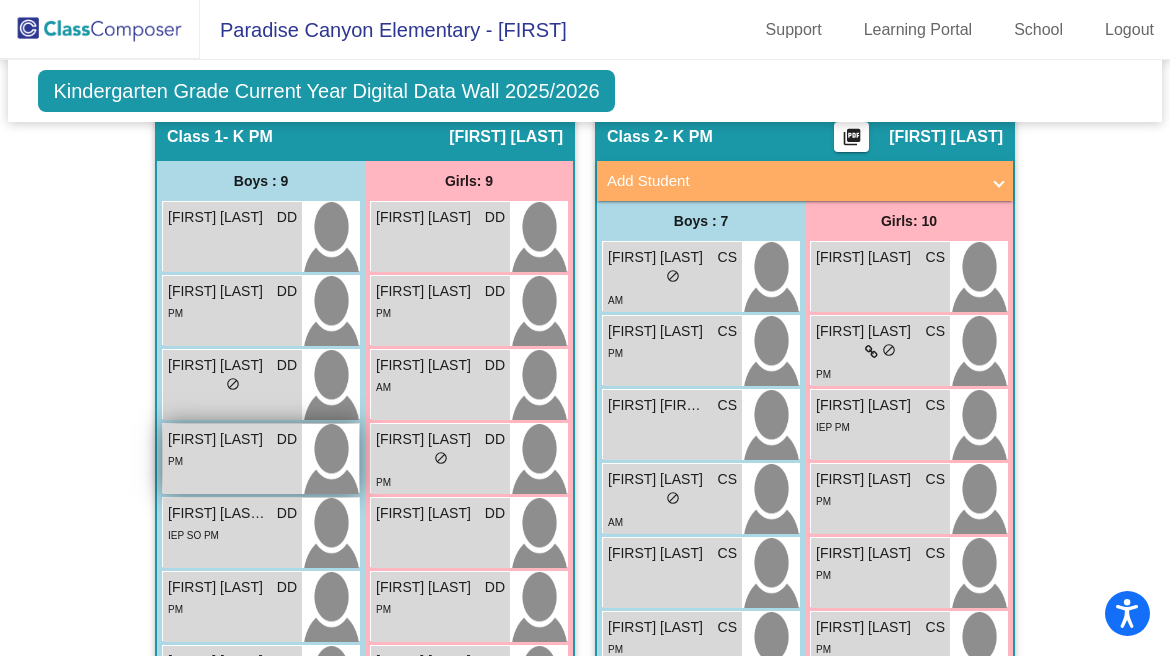click at bounding box center [330, 459] 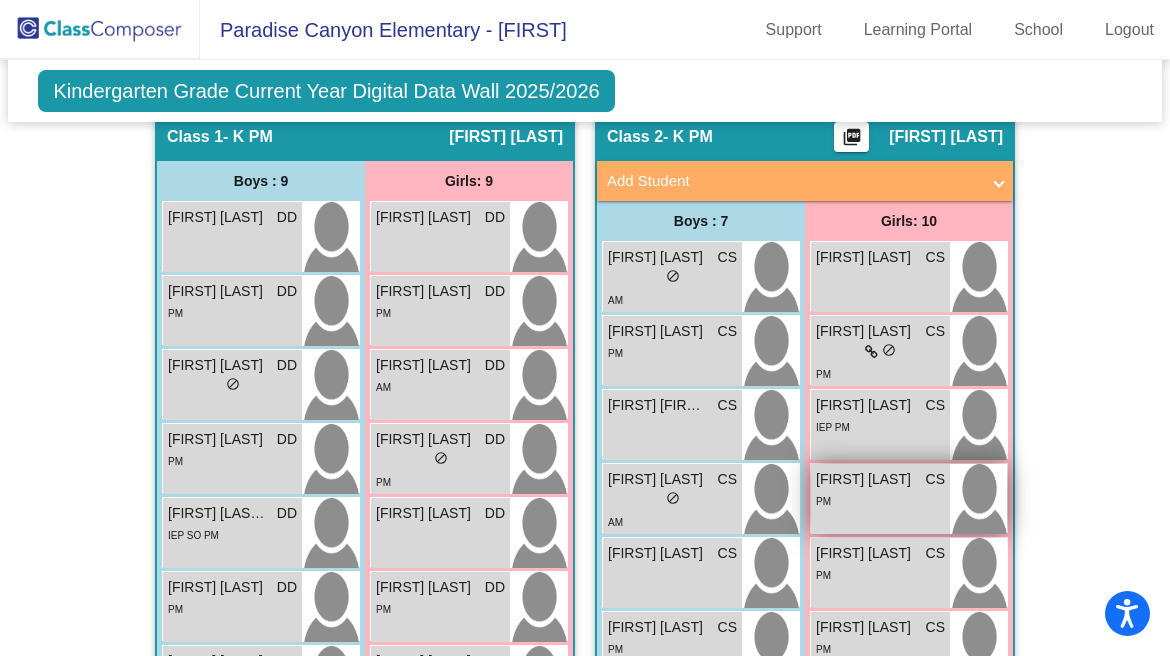 click on "PM" at bounding box center [880, 500] 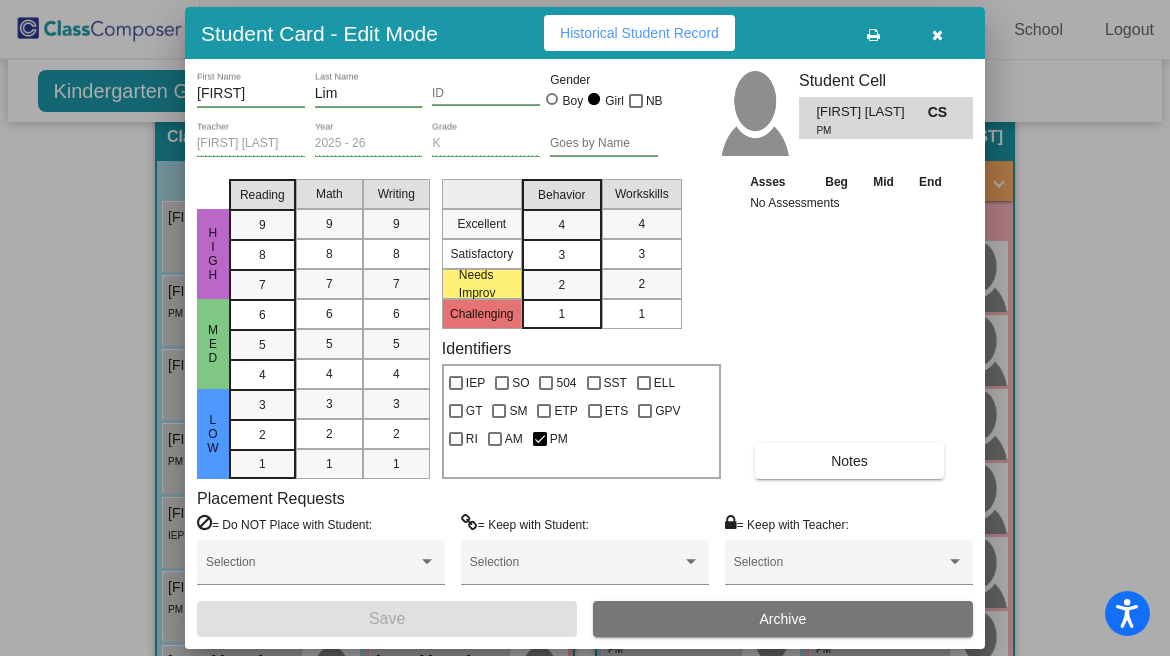 click on "Historical Student Record" at bounding box center [639, 33] 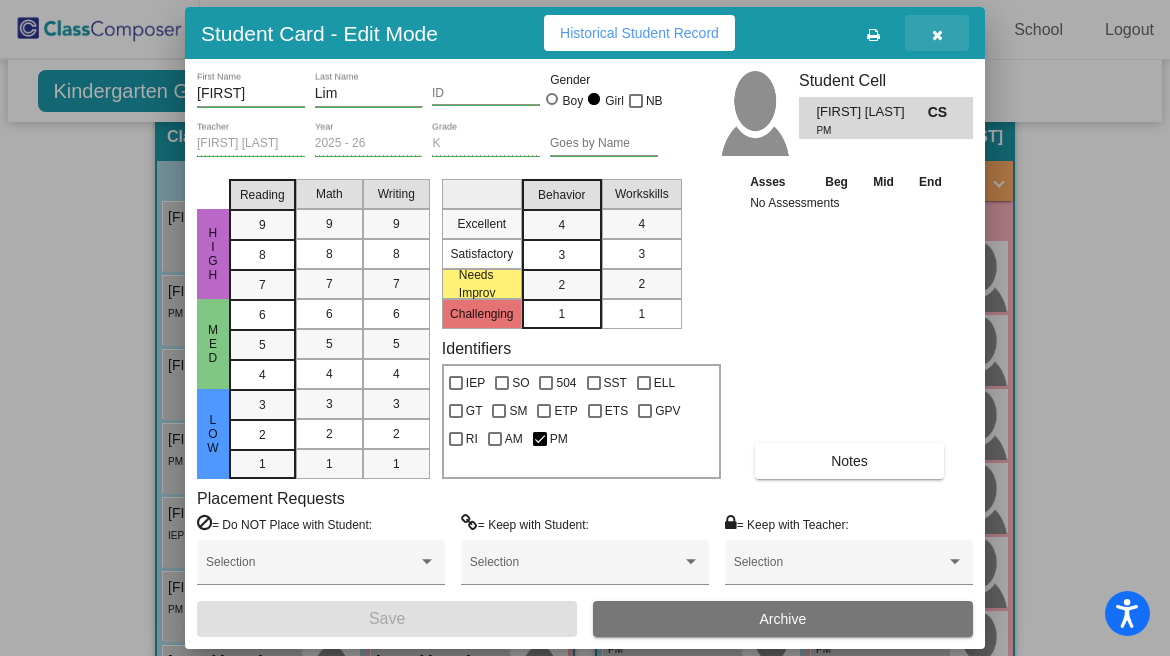 click at bounding box center [937, 35] 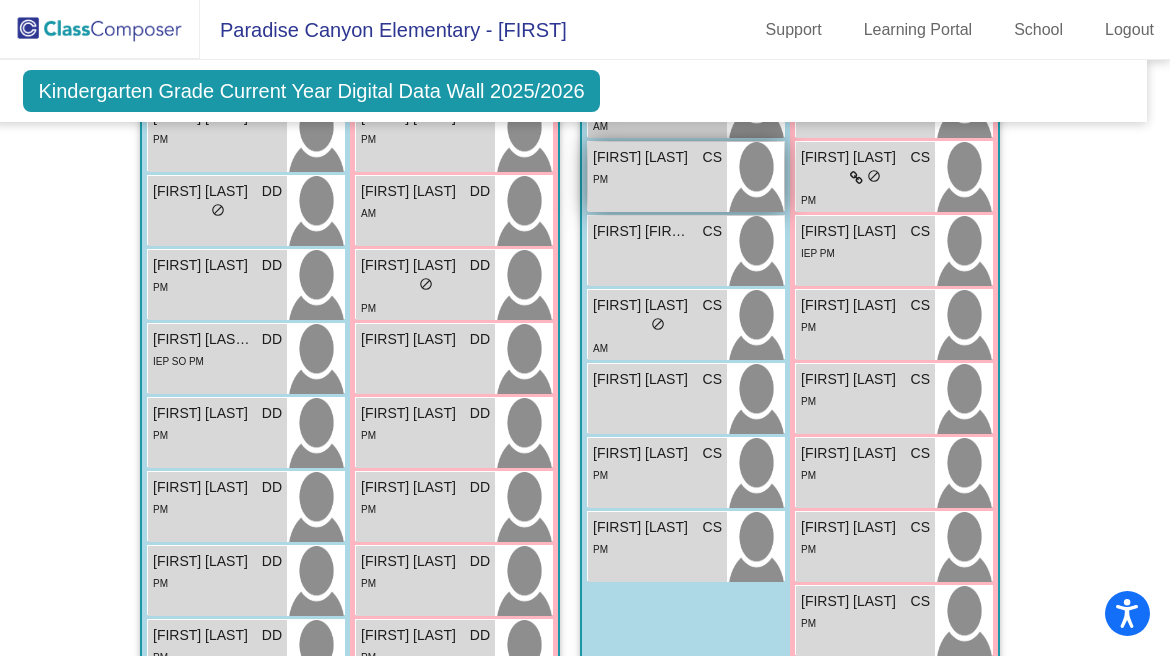 scroll, scrollTop: 647, scrollLeft: 15, axis: both 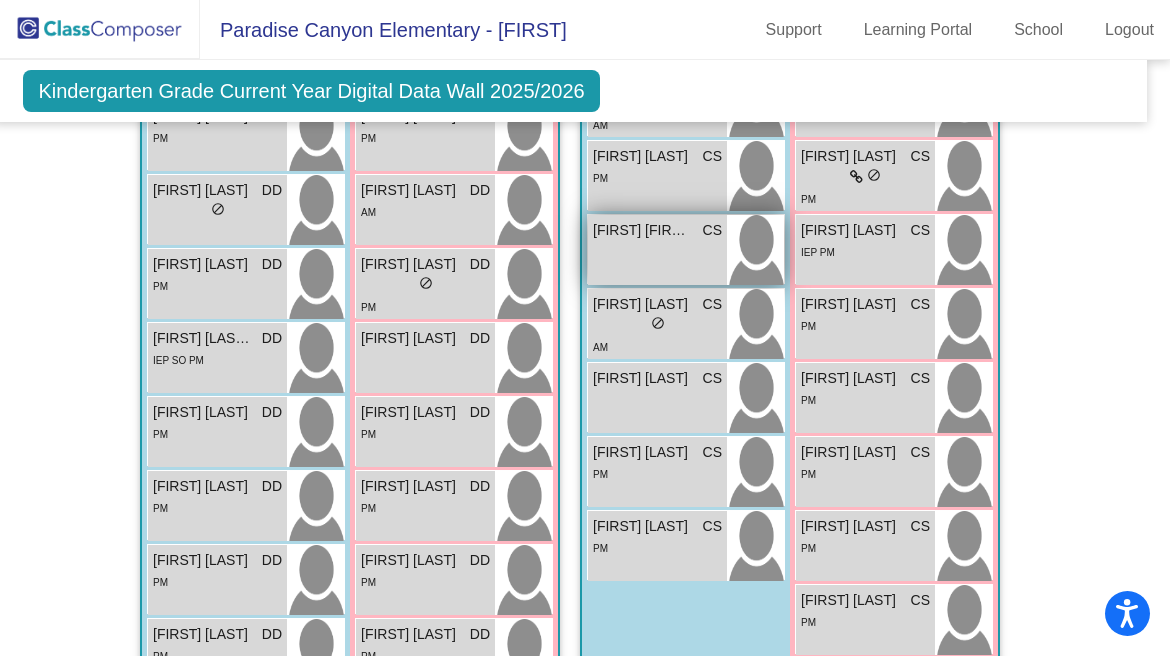 drag, startPoint x: 656, startPoint y: 345, endPoint x: 622, endPoint y: 279, distance: 74.24284 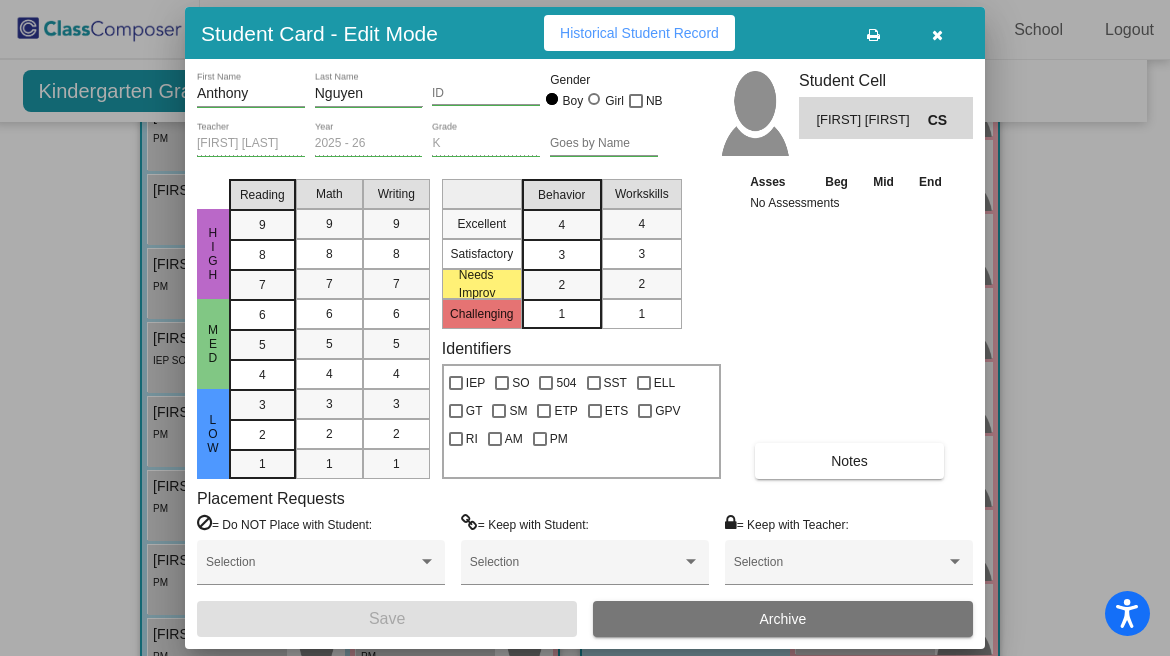 click at bounding box center (937, 35) 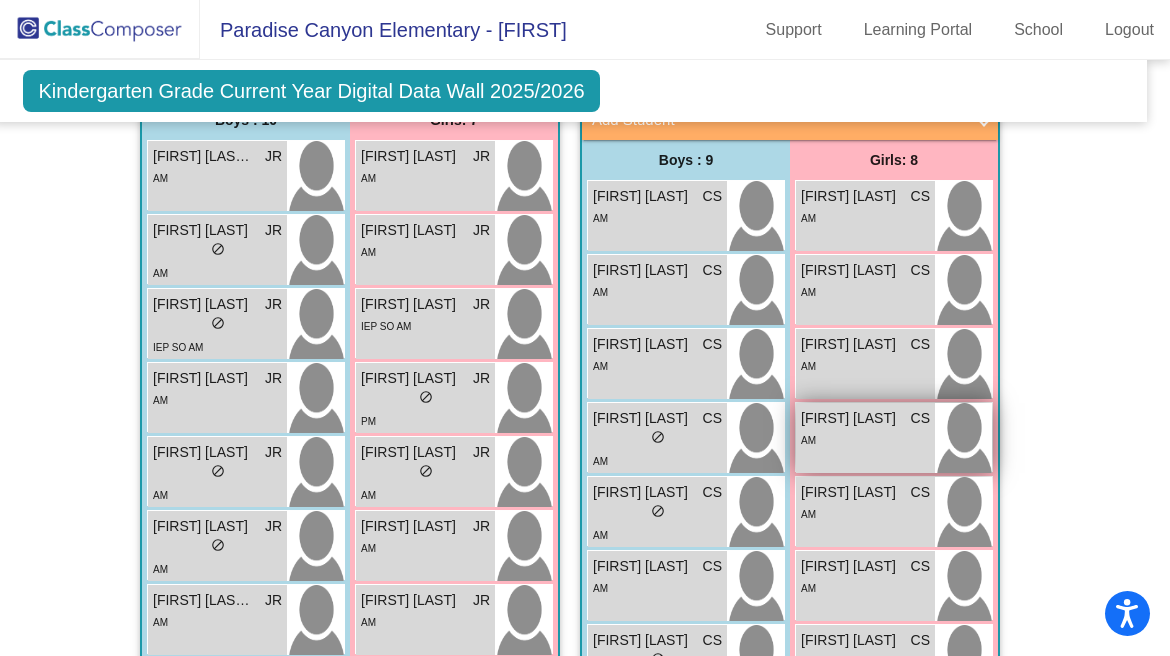 scroll, scrollTop: 1434, scrollLeft: 15, axis: both 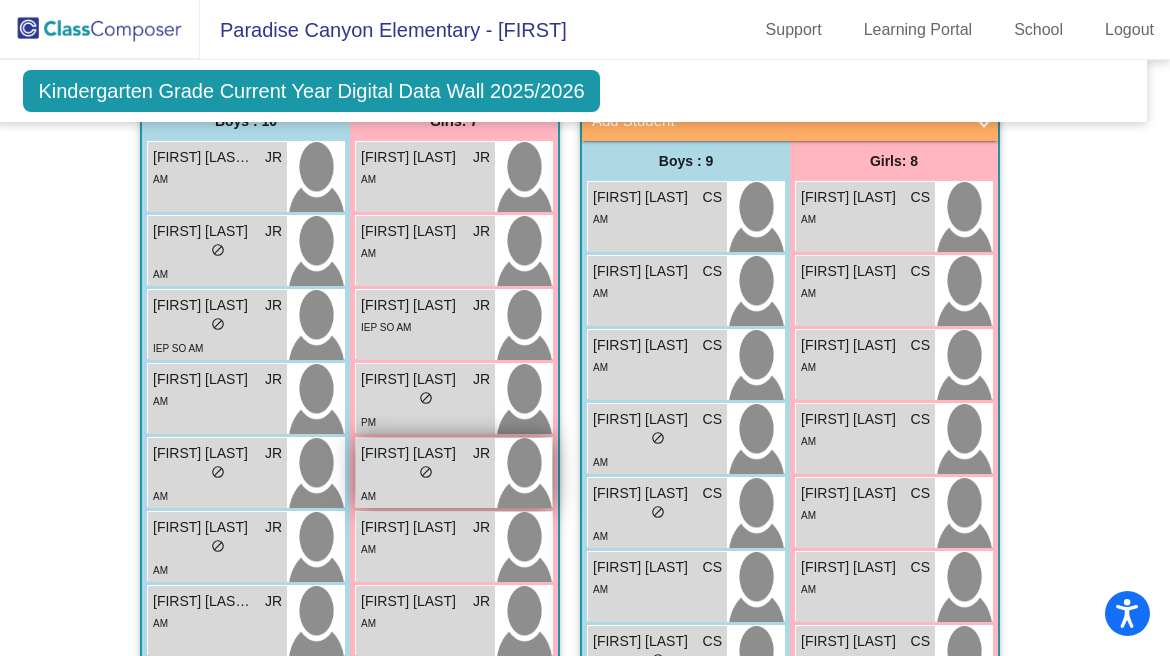 click on "[FIRST] [LAST]" at bounding box center [411, 453] 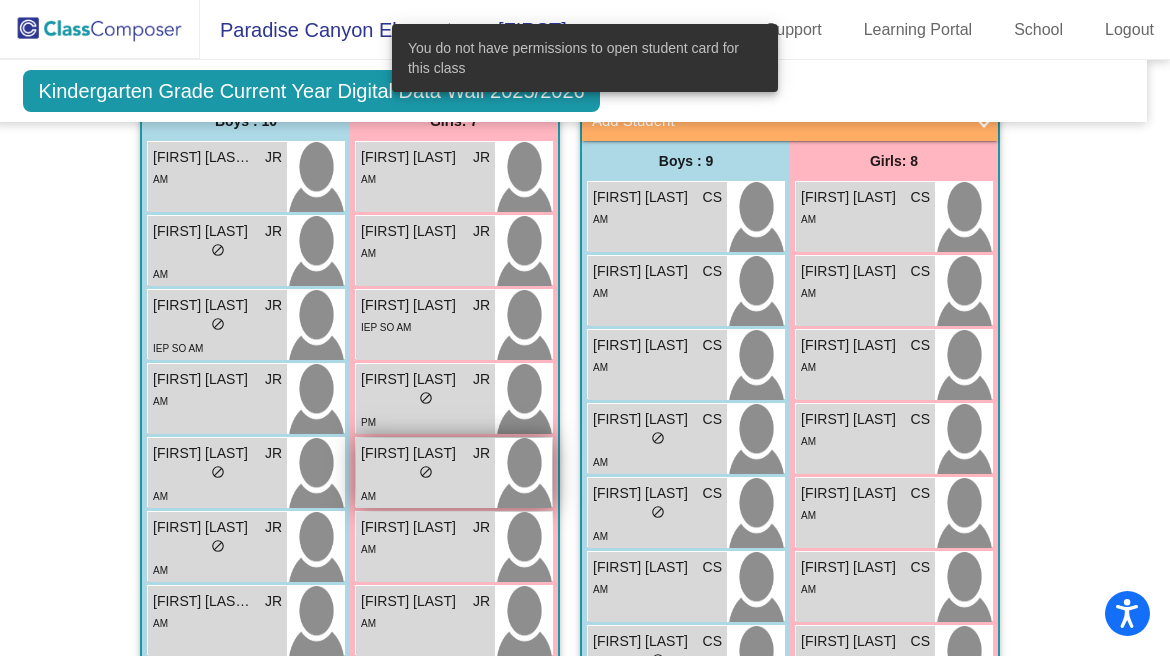 click on "do_not_disturb_alt" at bounding box center (426, 472) 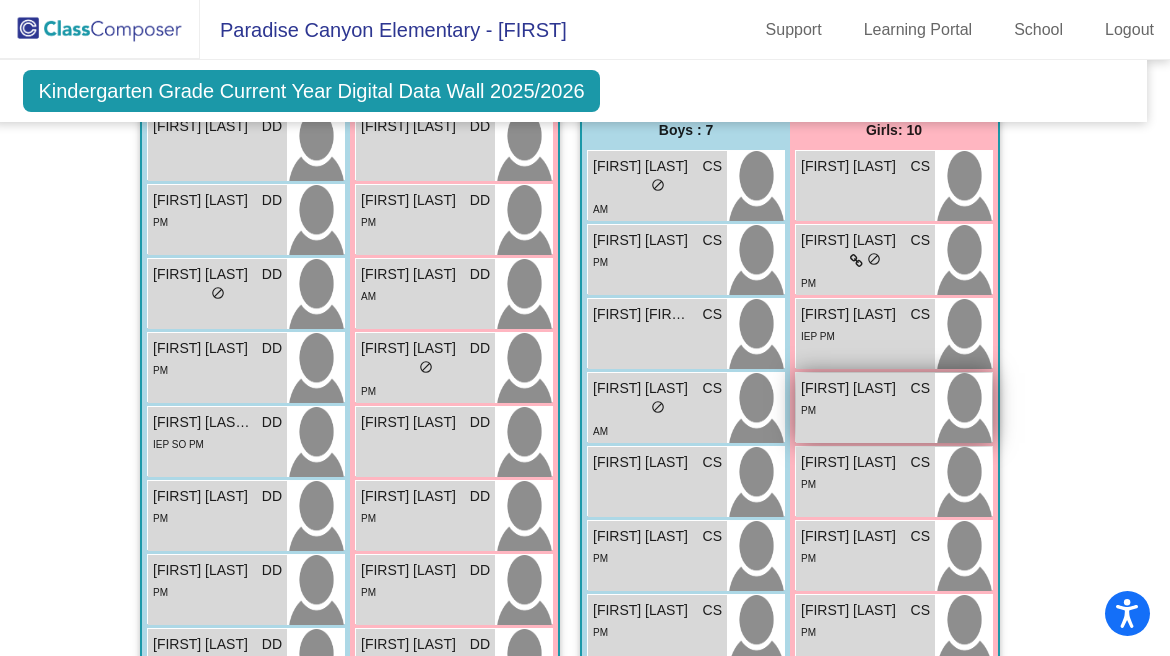 scroll, scrollTop: 840, scrollLeft: 15, axis: both 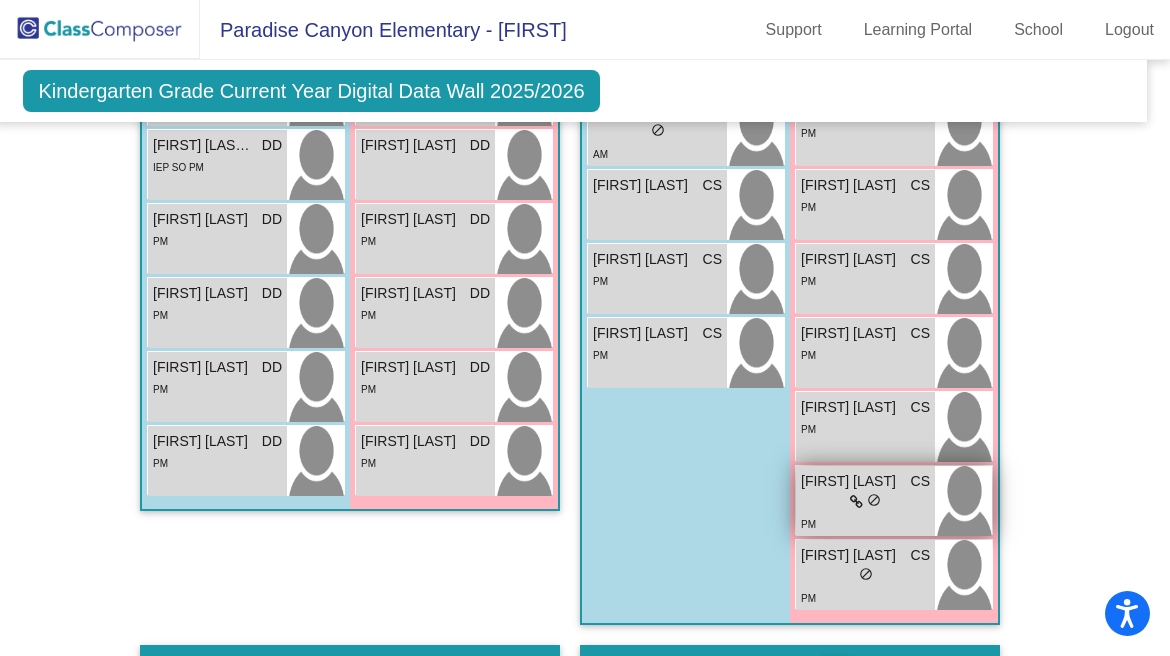 click on "lock do_not_disturb_alt" at bounding box center [865, 502] 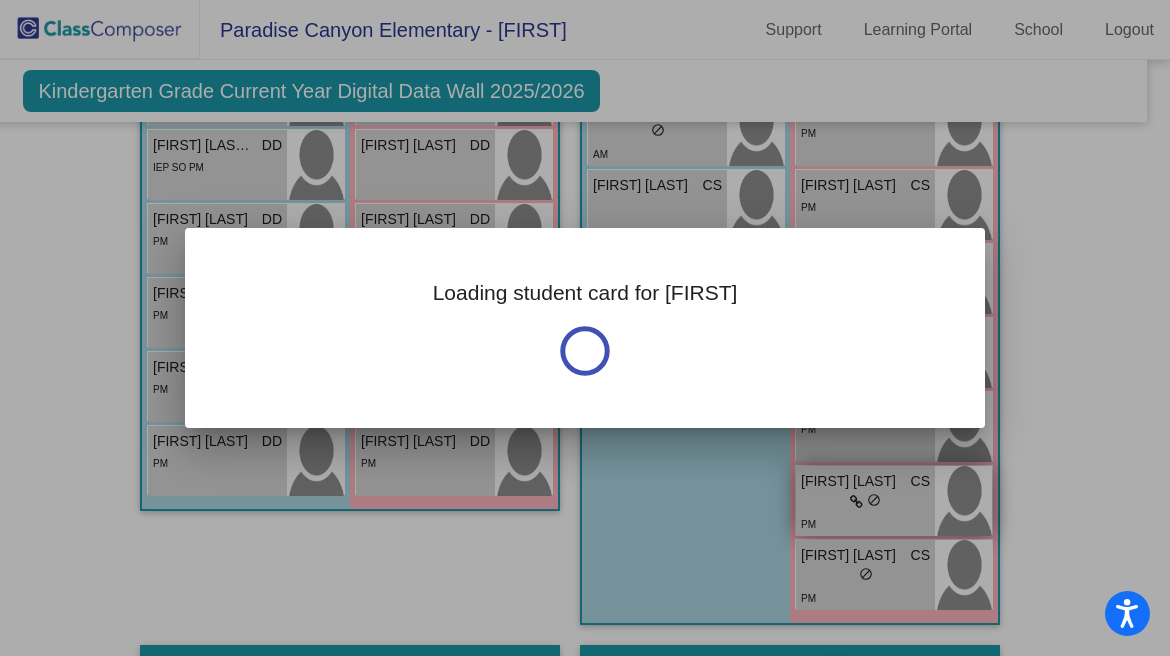 click on "Loading student card for [FIRST]" at bounding box center [585, 328] 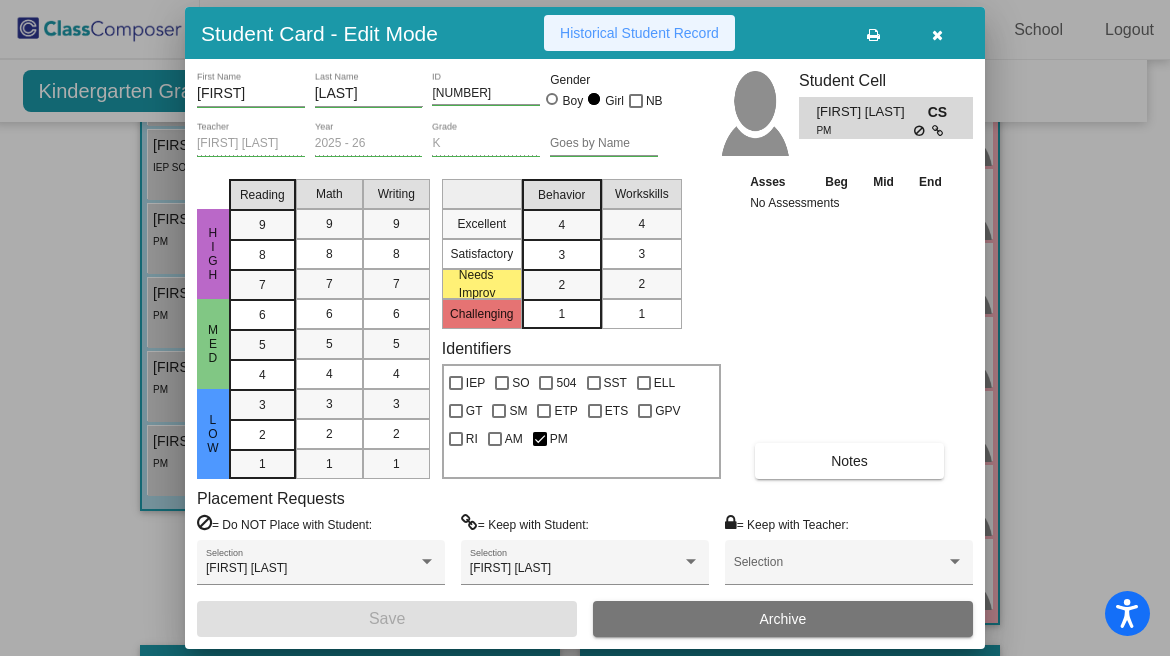 click on "Historical Student Record" at bounding box center (639, 33) 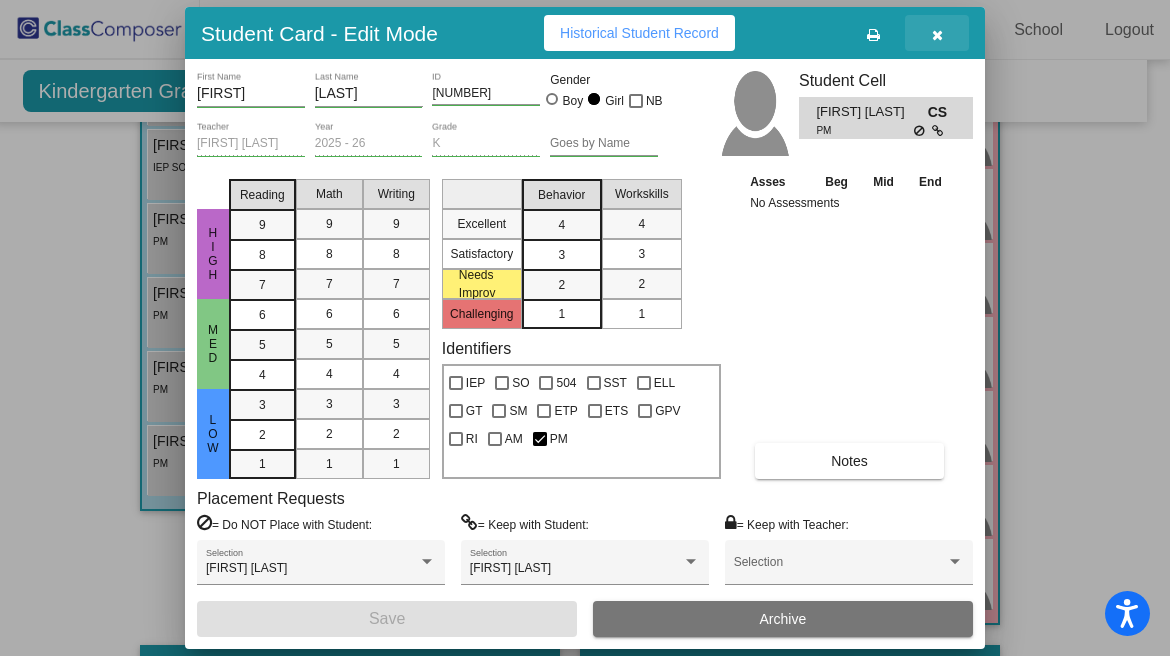click at bounding box center (937, 35) 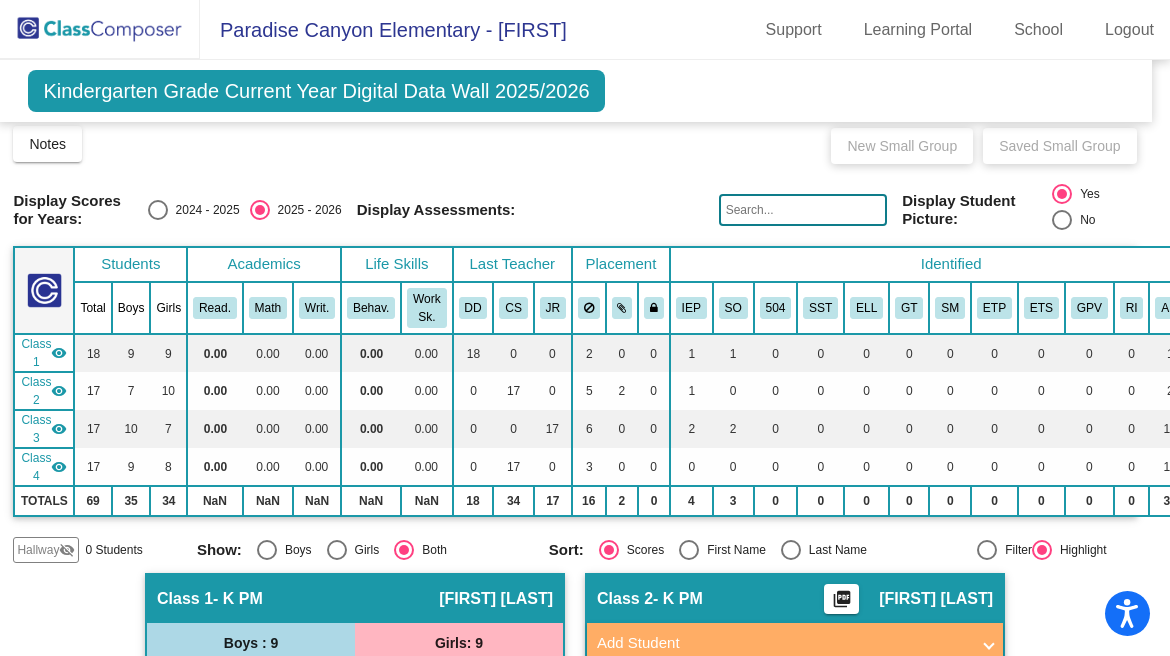 scroll, scrollTop: 0, scrollLeft: 10, axis: horizontal 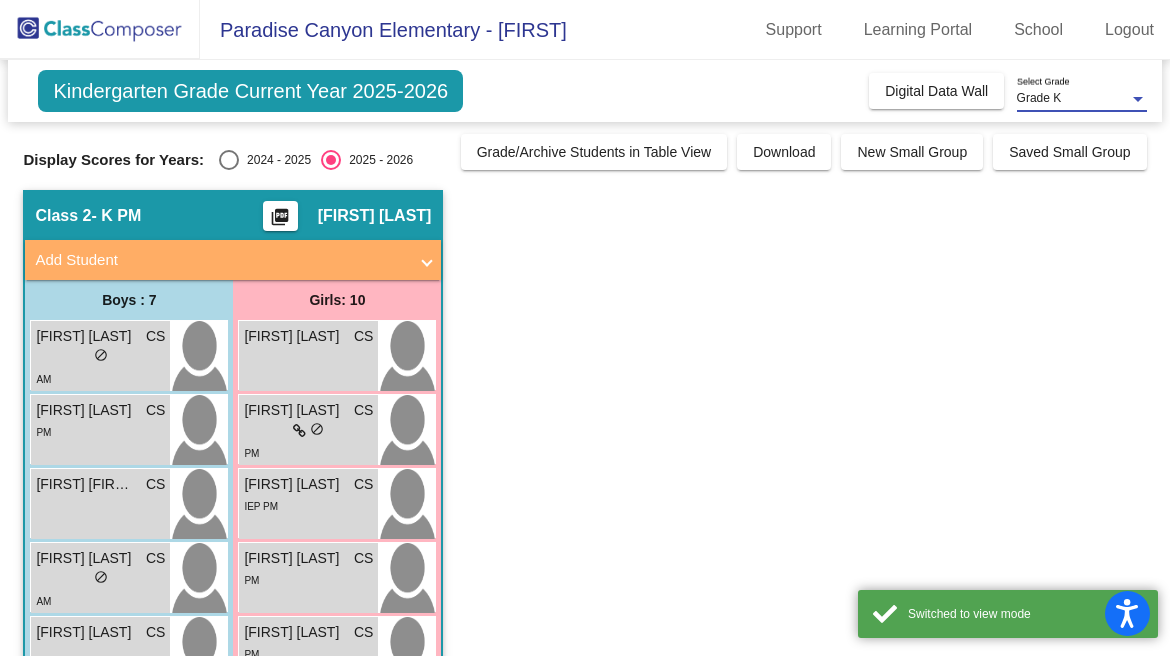 click on "Grade K" at bounding box center (1073, 99) 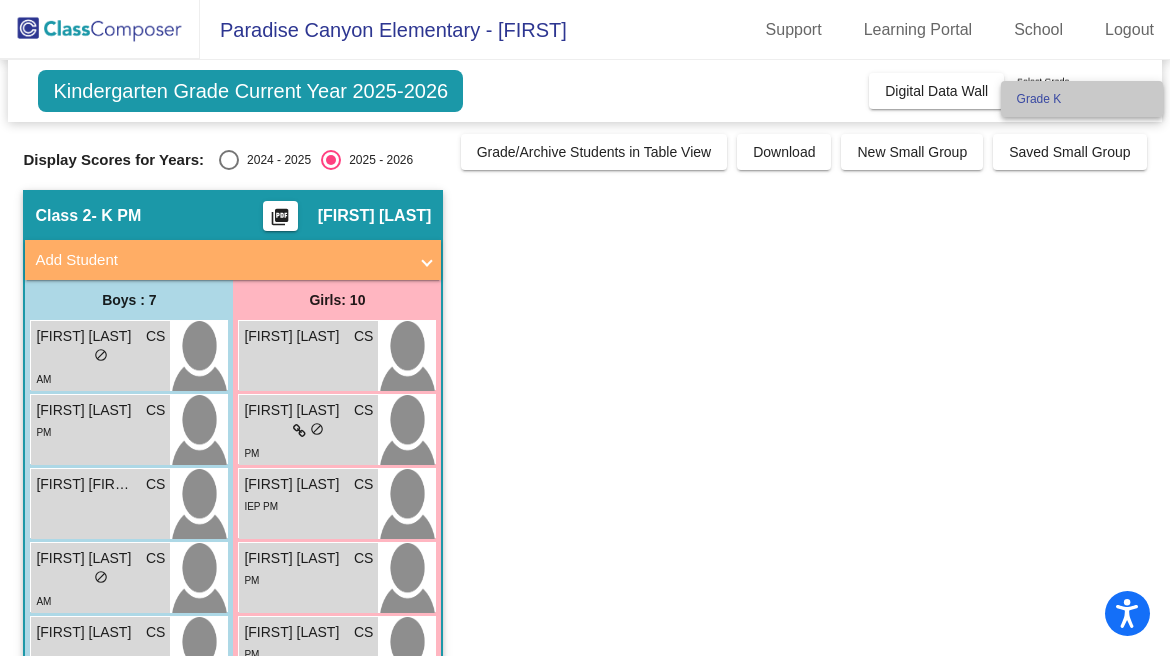 click on "Grade K" at bounding box center (1082, 99) 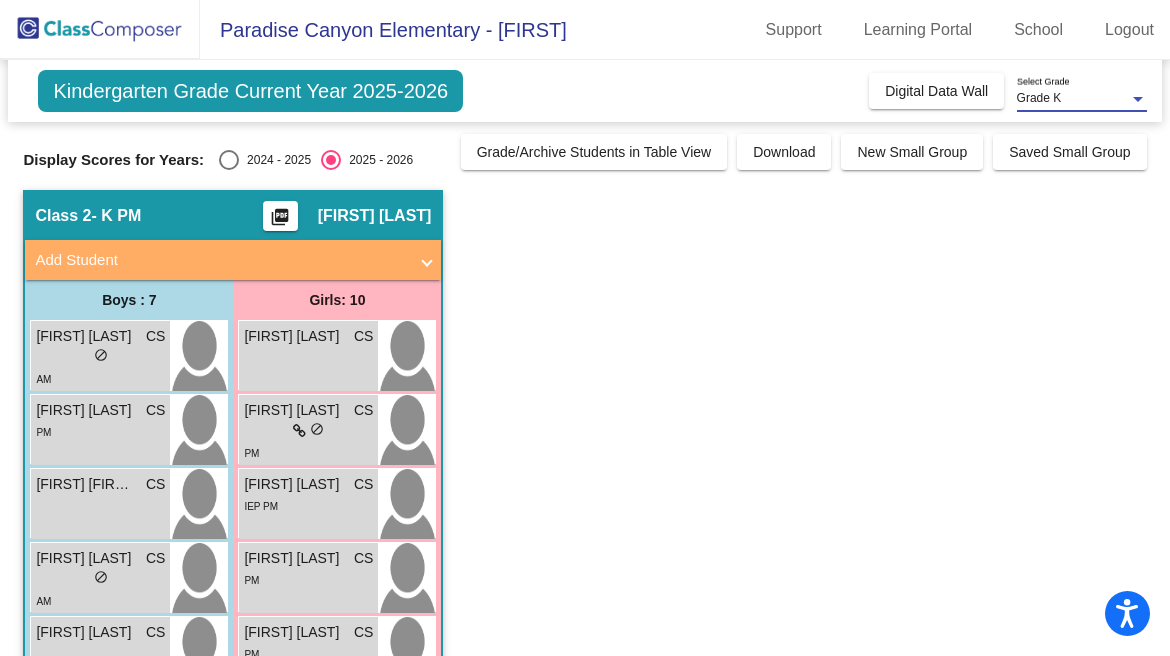 click on "Grade K" at bounding box center (1073, 99) 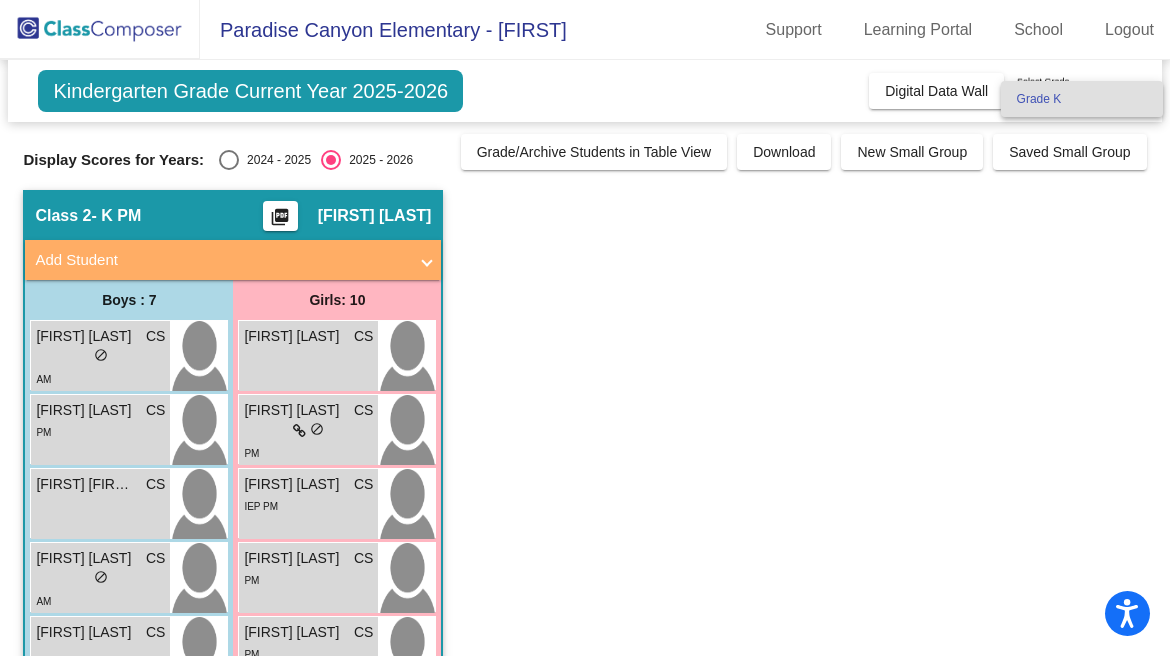 click at bounding box center (585, 328) 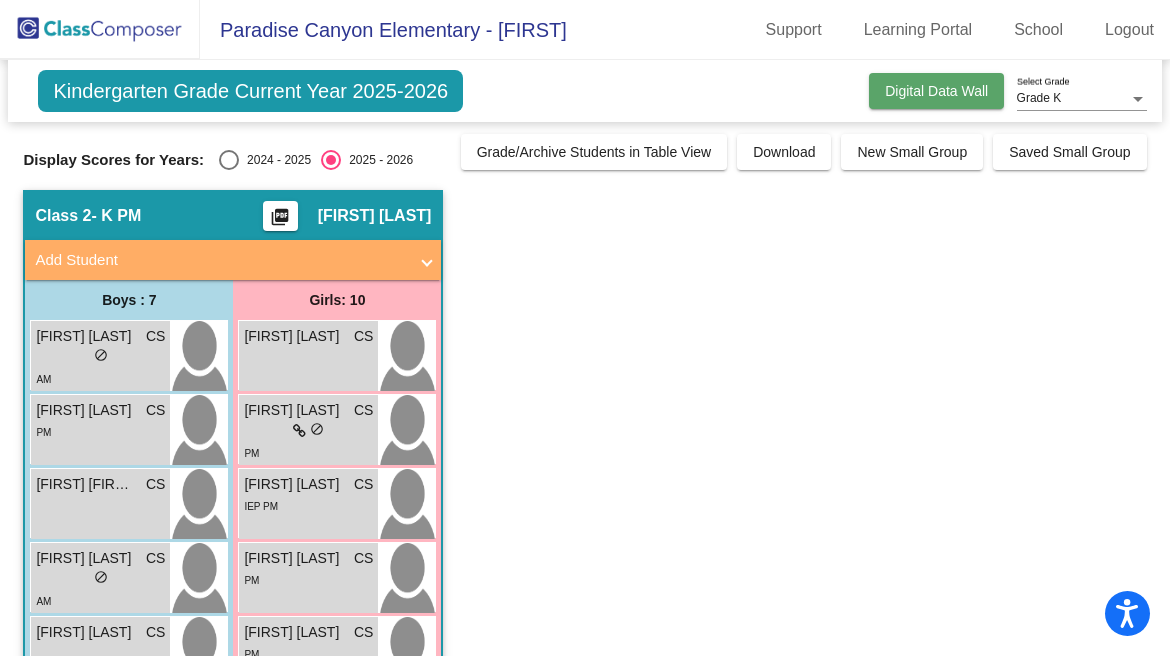 click on "Digital Data Wall" 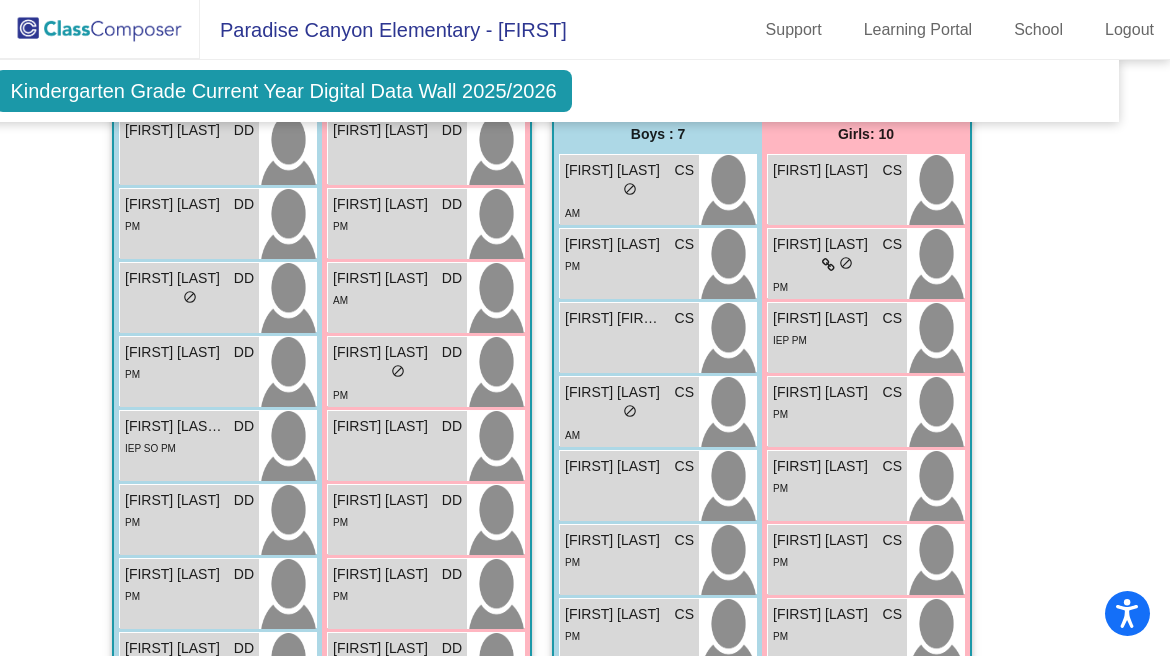 scroll, scrollTop: 559, scrollLeft: 42, axis: both 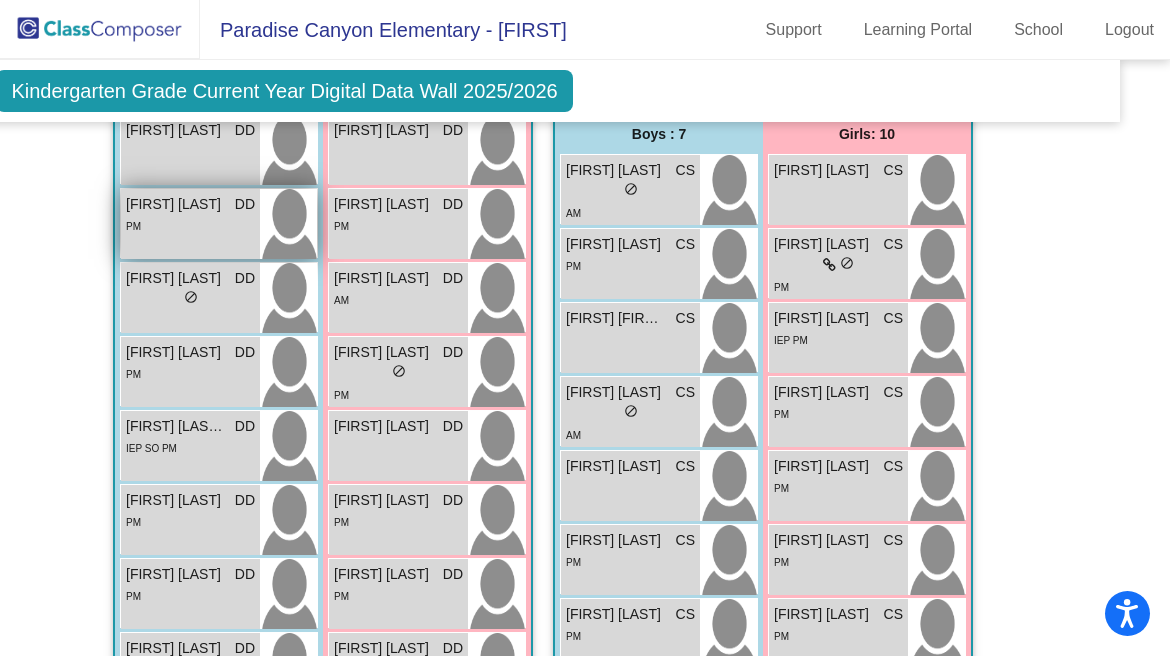click on "PM" at bounding box center (190, 225) 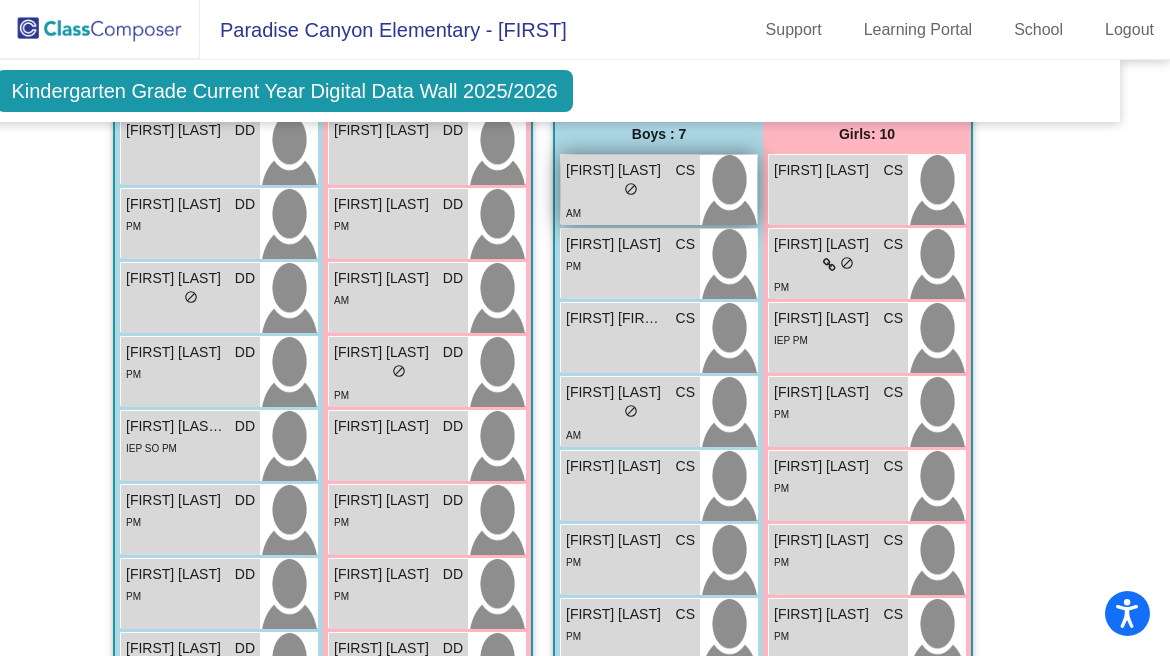 click on "[FIRST] [LAST]" at bounding box center (616, 170) 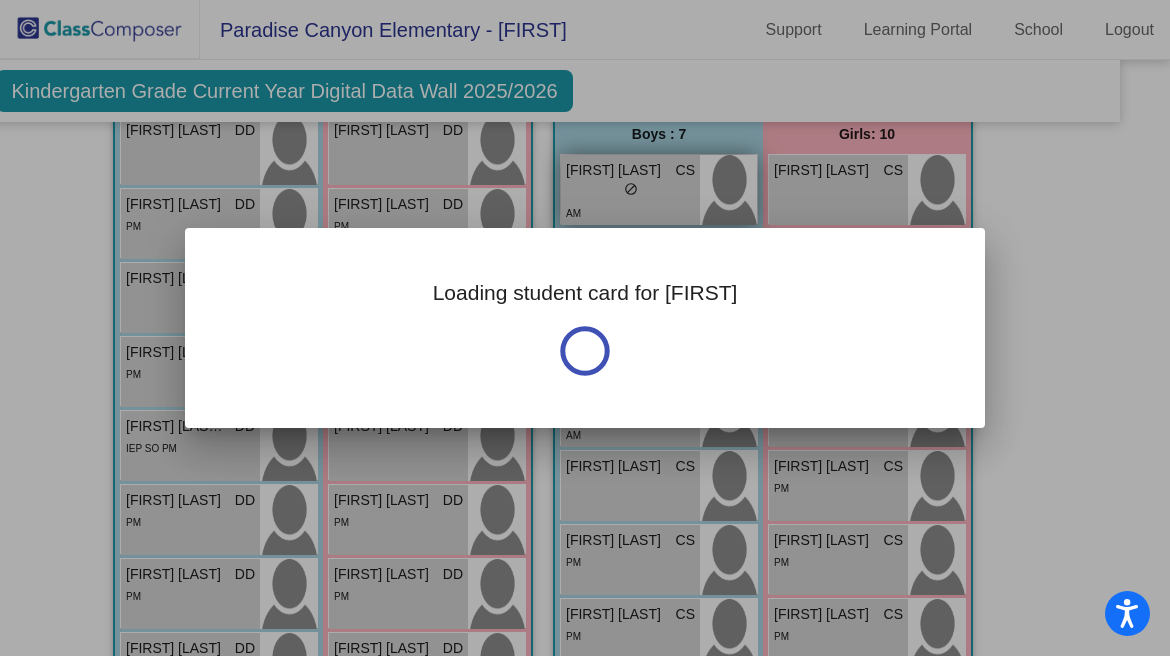 click at bounding box center (585, 328) 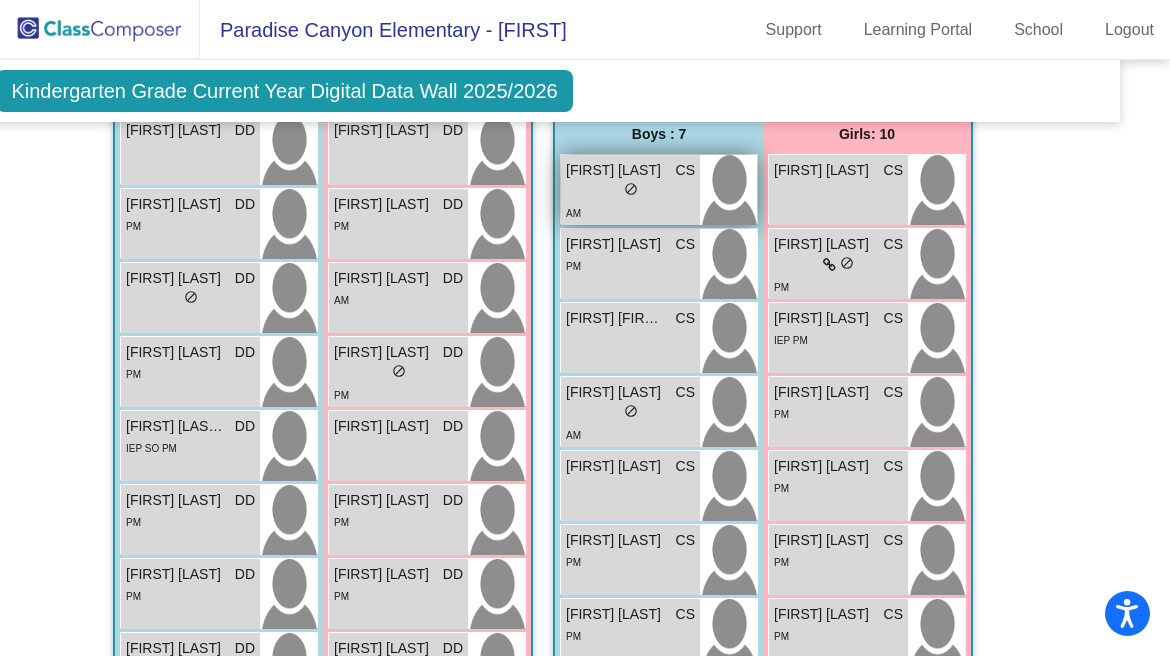 click on "[FIRST] [LAST]" at bounding box center [616, 170] 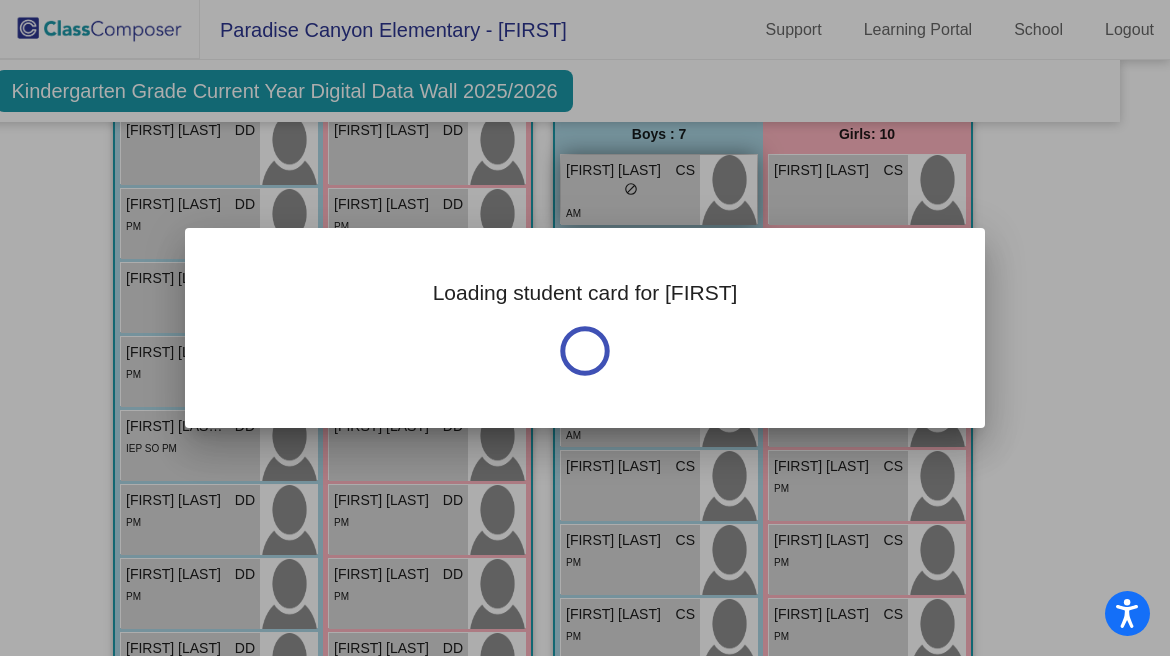 click on "Loading student card for [FIRST]   Notes   Previous Year 2024 - Last Edited: 7/24/25  Per [FIRST] needs to be in PM - too many seperate froms in the AM." at bounding box center [585, 328] 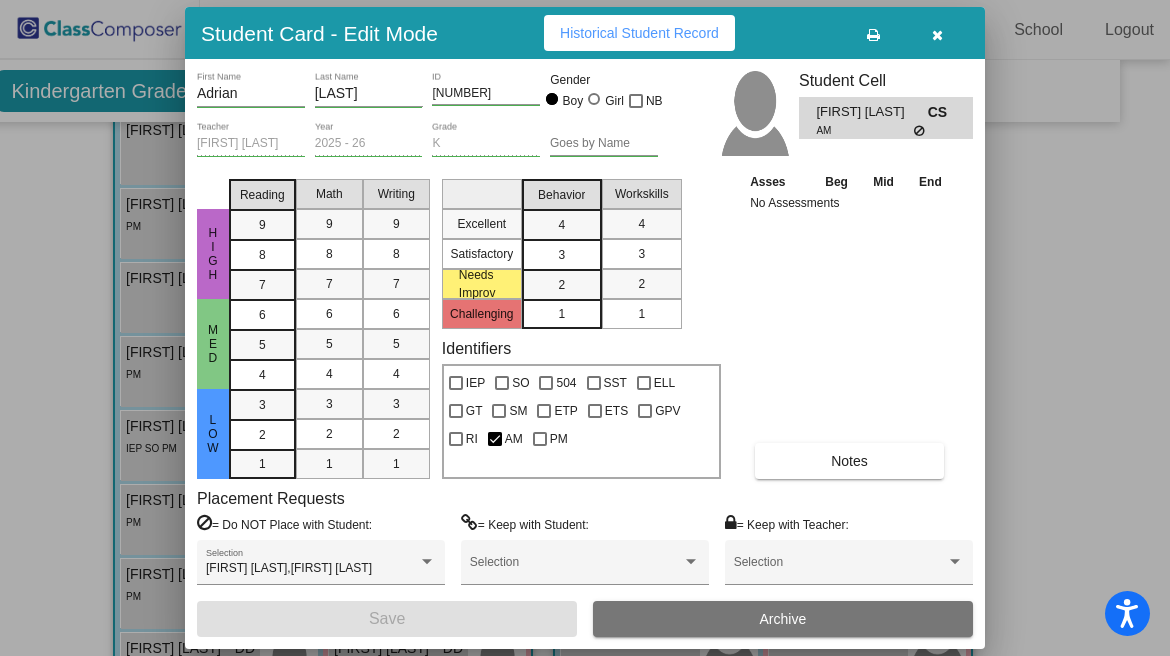click on "Historical Student Record" at bounding box center [639, 33] 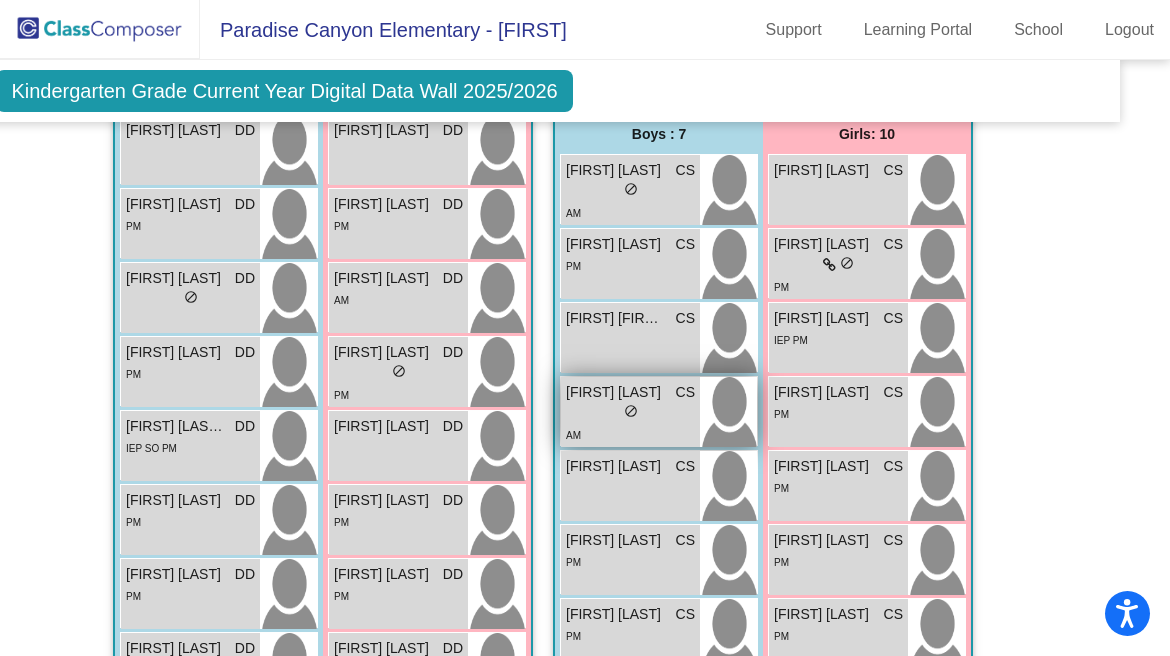 click on "AM" at bounding box center [630, 434] 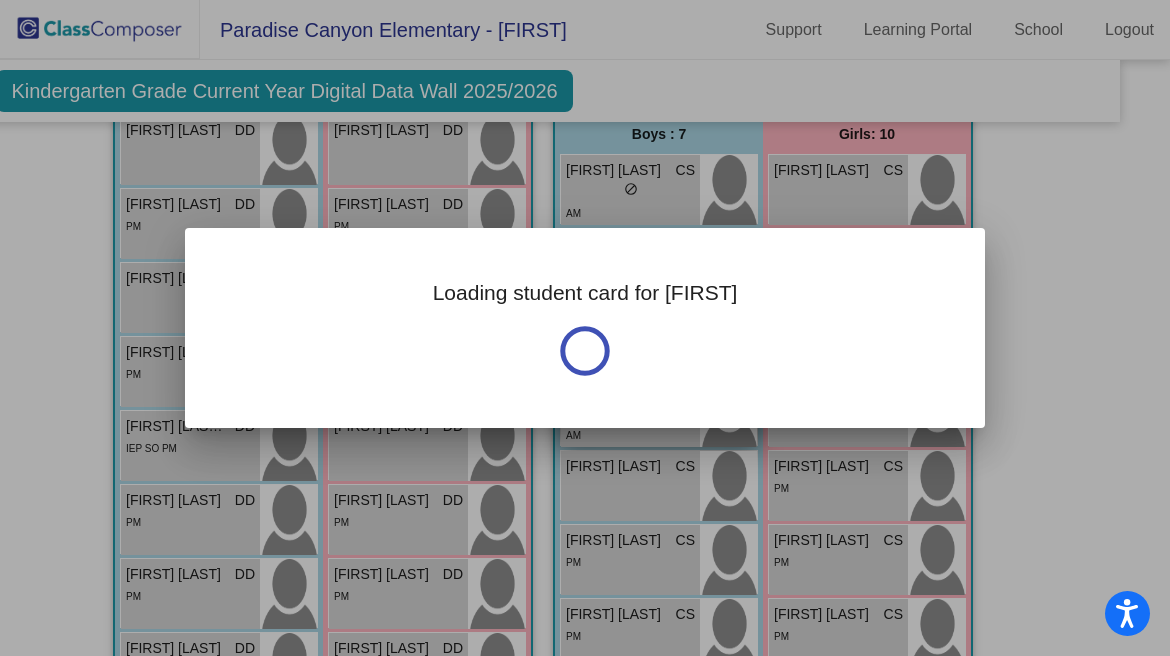 click on "Loading student card for [FIRST]   Notes   Previous Year 2024 - Last Edited: 7/24/25  Per [FIRST] needs to be in PM - too many seperate froms in the AM." at bounding box center [585, 328] 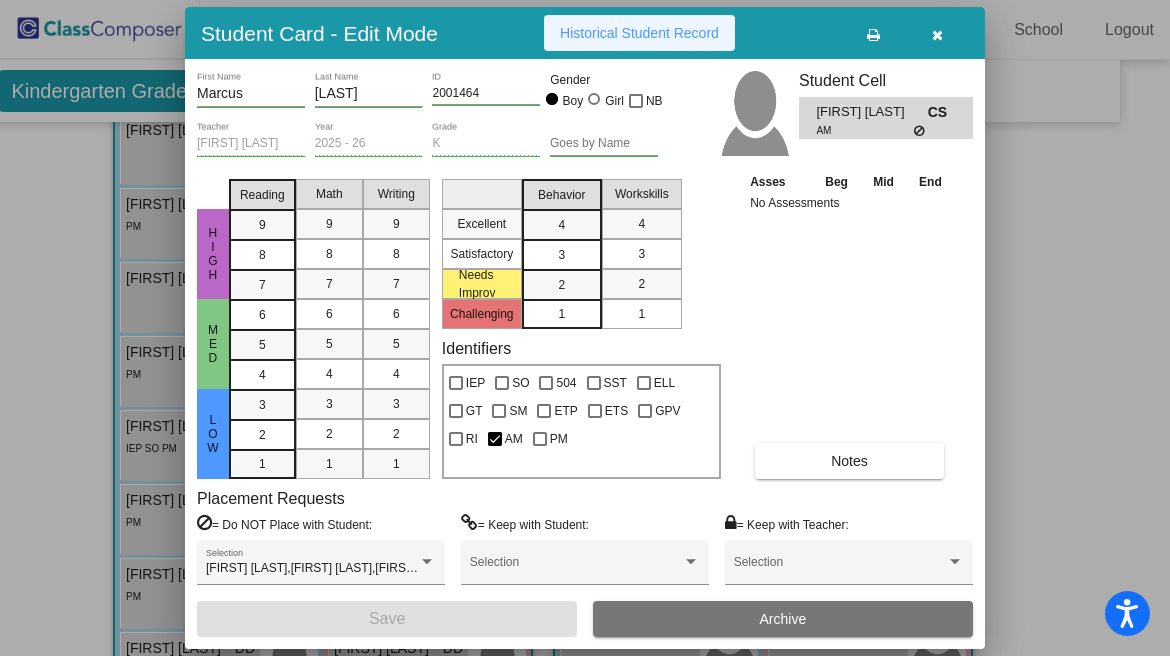 click on "Historical Student Record" at bounding box center [639, 33] 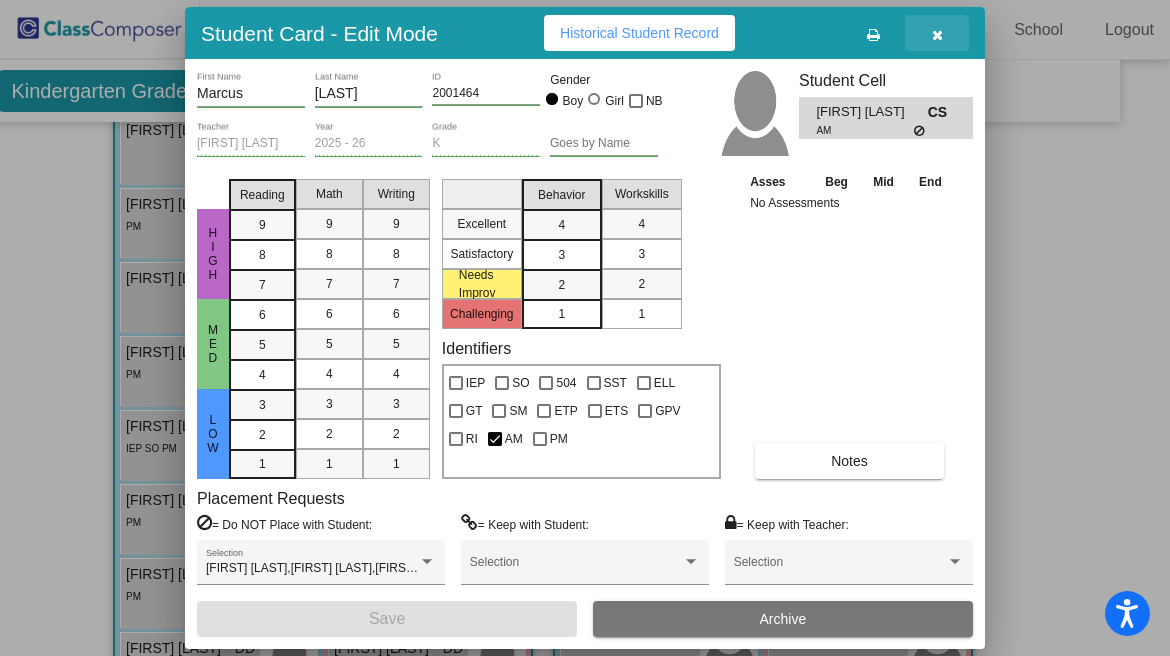 click at bounding box center (937, 35) 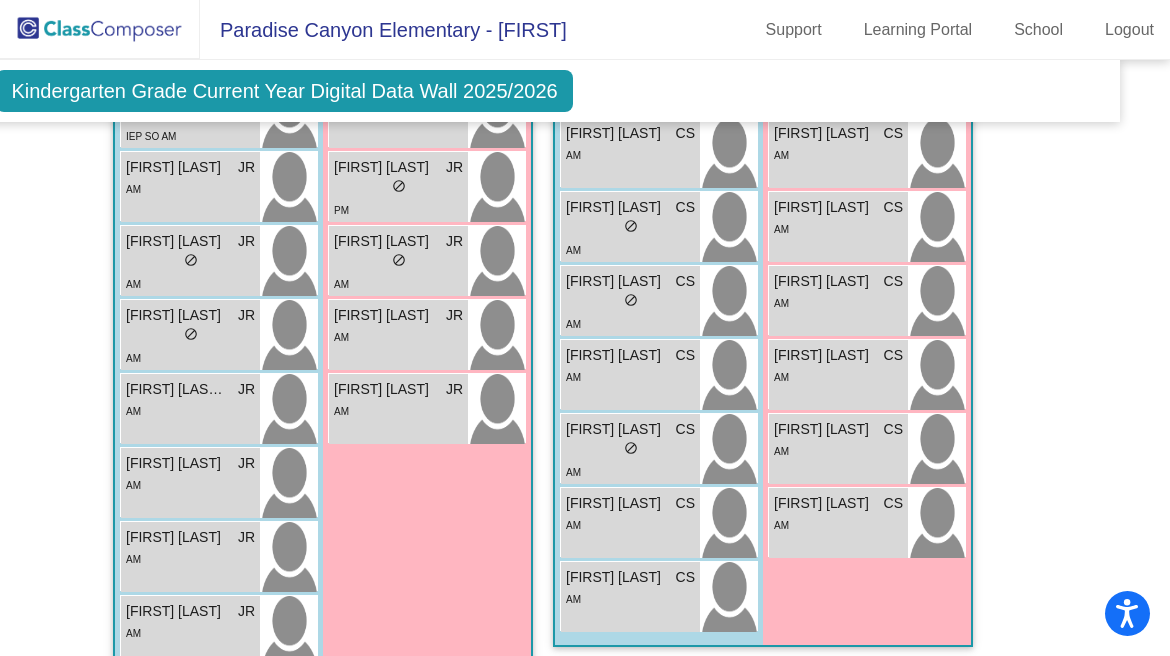 scroll, scrollTop: 1647, scrollLeft: 42, axis: both 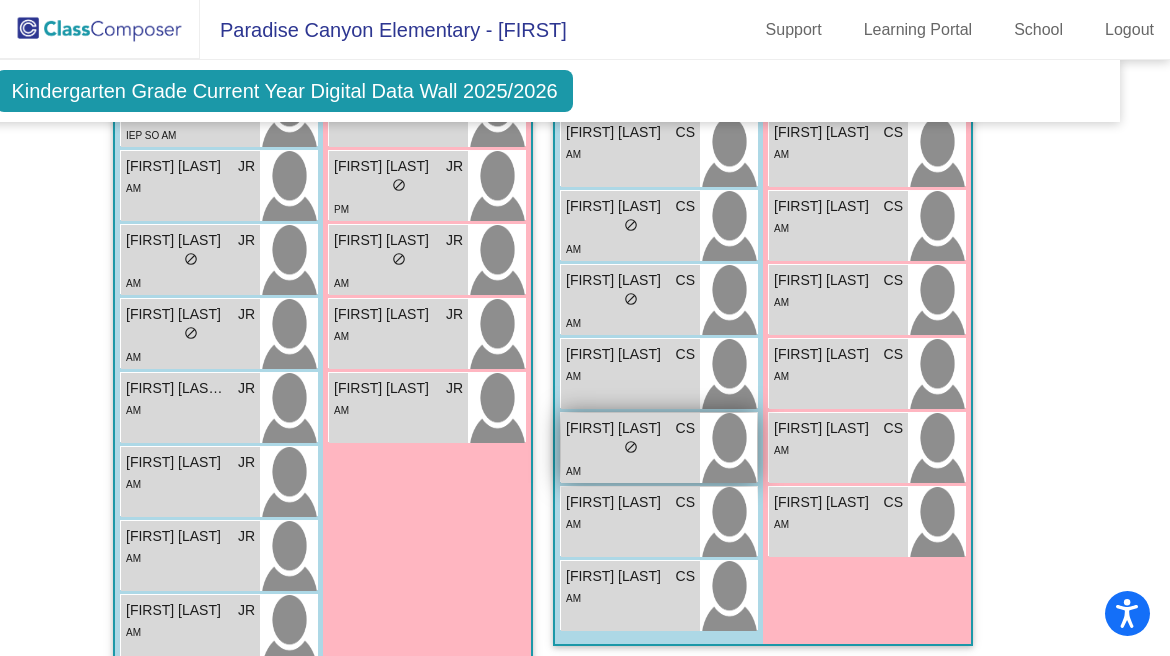 click on "[FIRST] [LAST]" at bounding box center (616, 428) 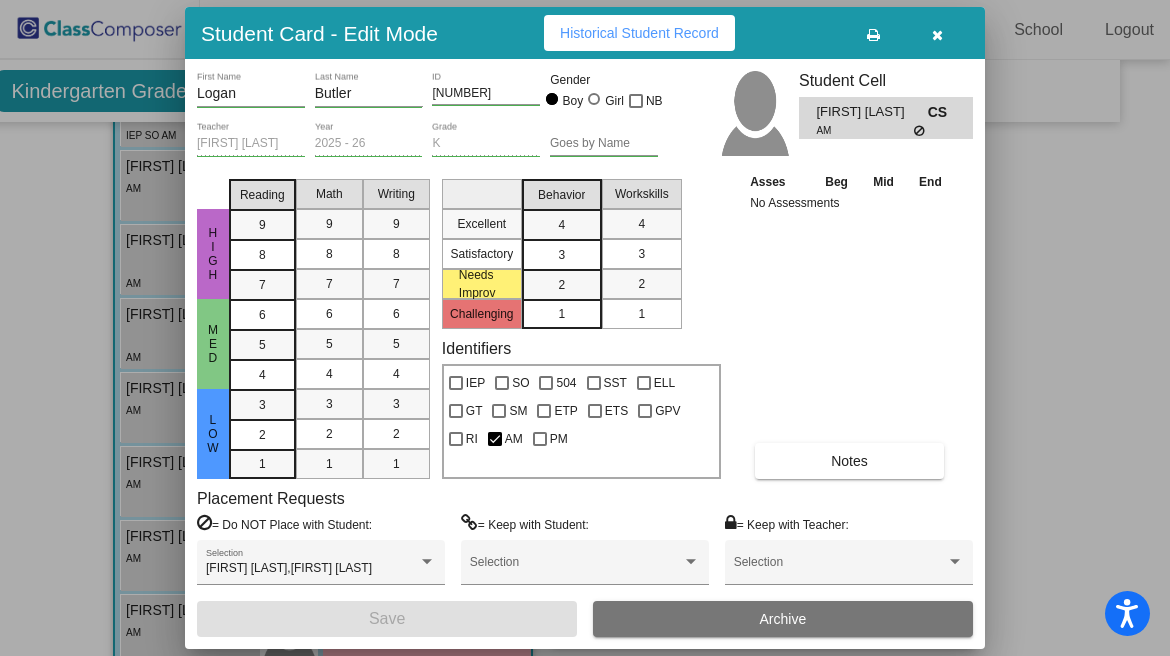 click on "Student Card - Edit Mode   Historical Student Record  [FIRST] First Name [LAST] Last Name [NUMBER] ID Gender   Boy   Girl   NB [FIRST] [LAST] Teacher 2025 - 26 Year K Grade Goes by Name Student Cell [FIRST] [LAST] CS AM  HIgh   Med   Low  Reading 9 8 7 6 5 4 3 2 1 Math 9 8 7 6 5 4 3 2 1 Writing 9 8 7 6 5 4 3 2 1 Excellent Satisfactory Needs Improv Challenging Behavior 4 3 2 1 Workskills 4 3 2 1 Identifiers   IEP   SO   504   SST   ELL   GT   SM   ETP   ETS   GPV   RI   AM   PM Asses Beg Mid End No Assessments  Notes  Placement Requests  = Do NOT Place with Student: [FIRST] [LAST], [FIRST] [LAST] Selection  = Keep with Student:   Selection  = Keep with Teacher:   Selection  Save   Archive" at bounding box center [585, 328] 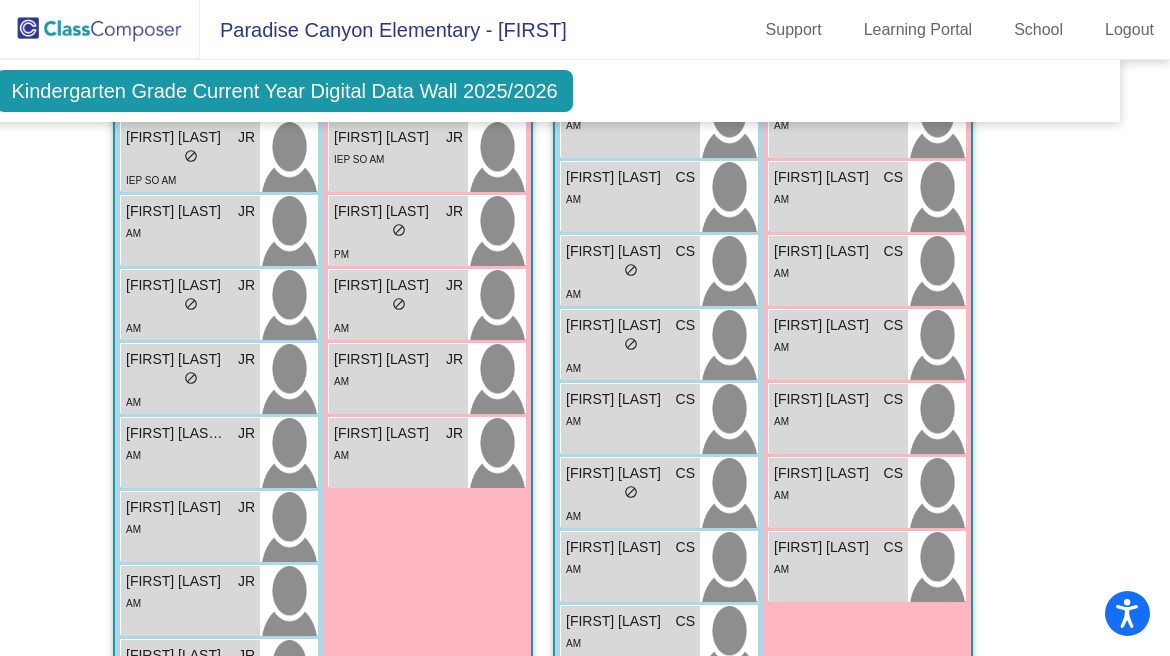 scroll, scrollTop: 1603, scrollLeft: 42, axis: both 